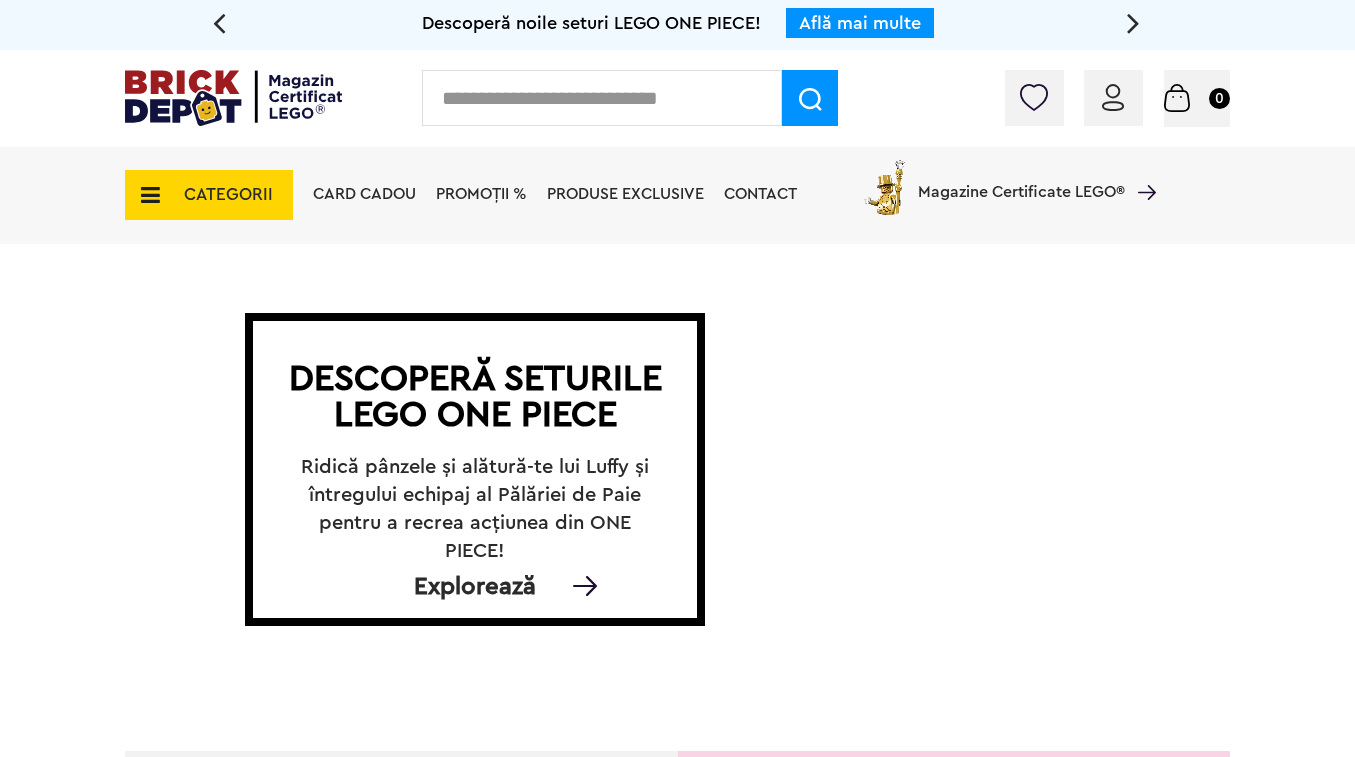 scroll, scrollTop: 0, scrollLeft: 0, axis: both 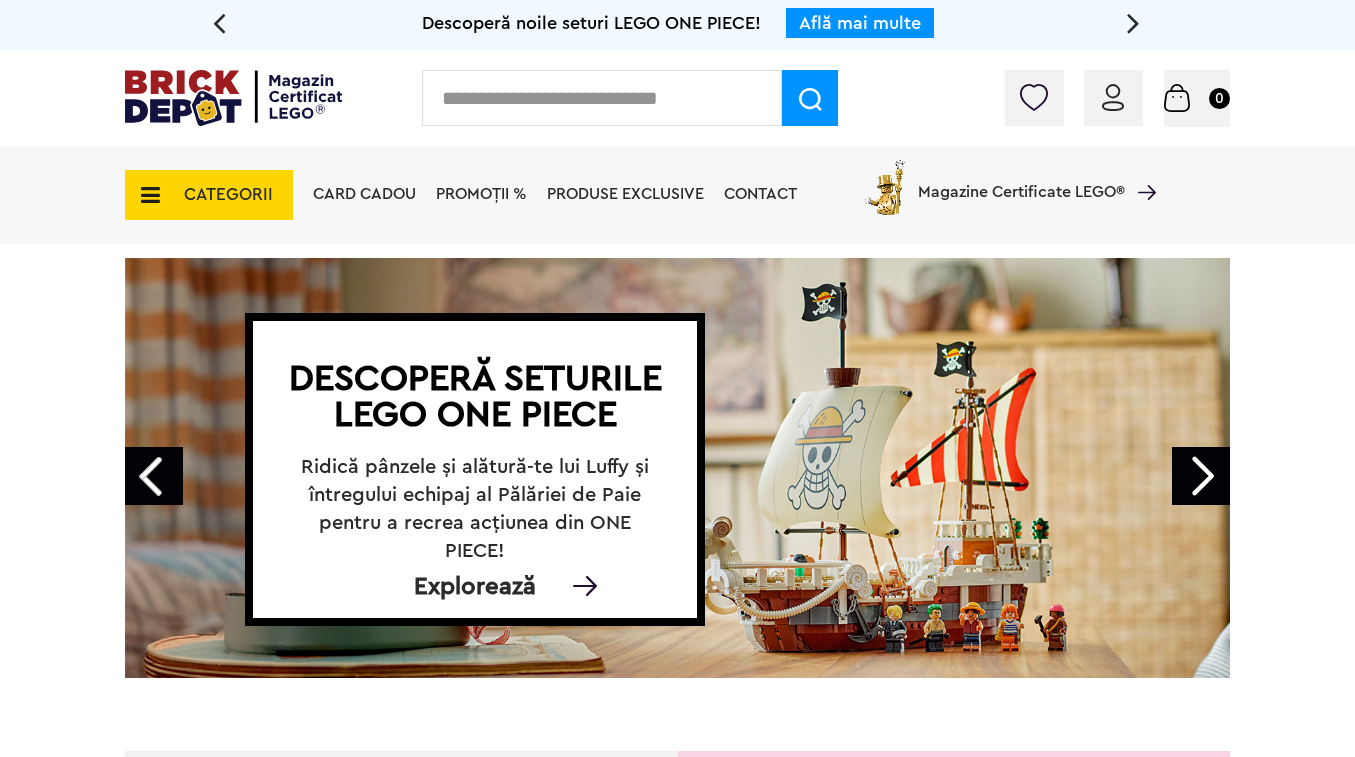 click at bounding box center (1113, 97) 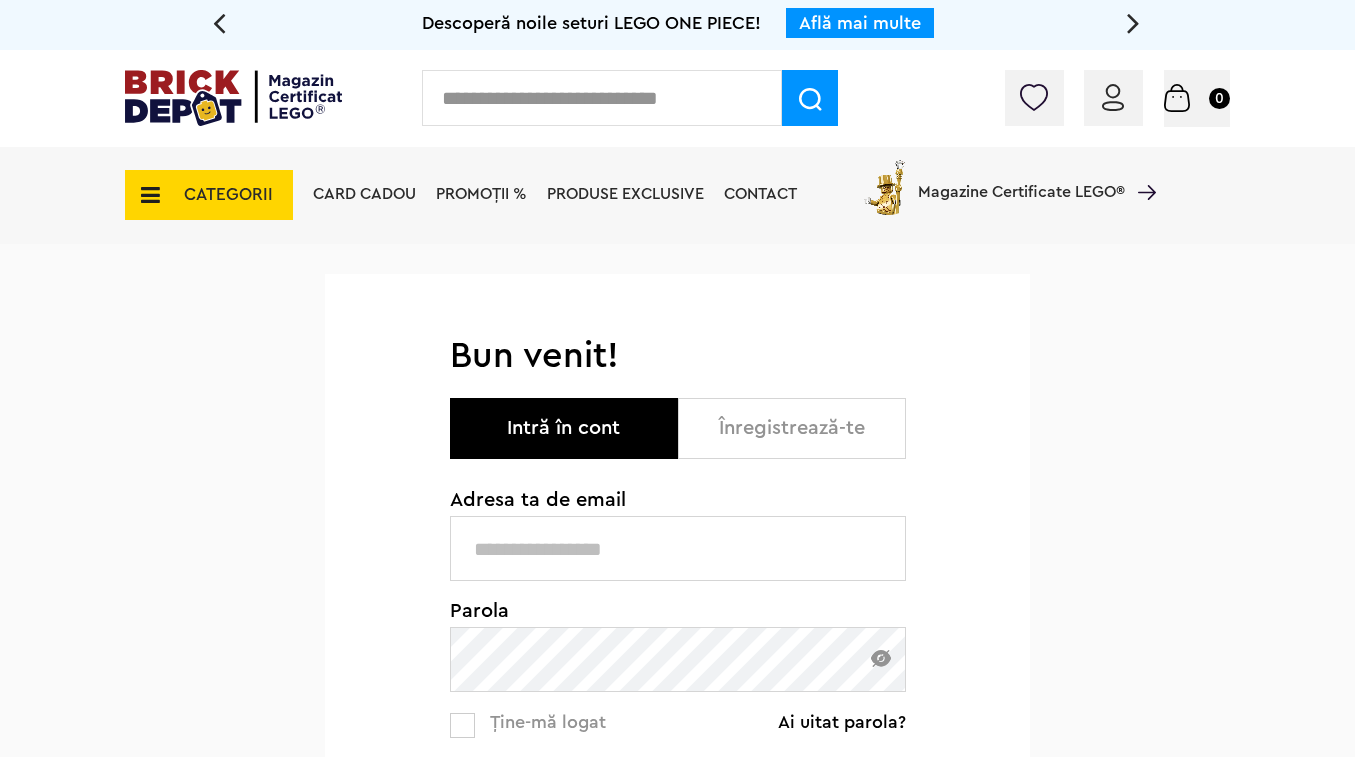 scroll, scrollTop: 0, scrollLeft: 0, axis: both 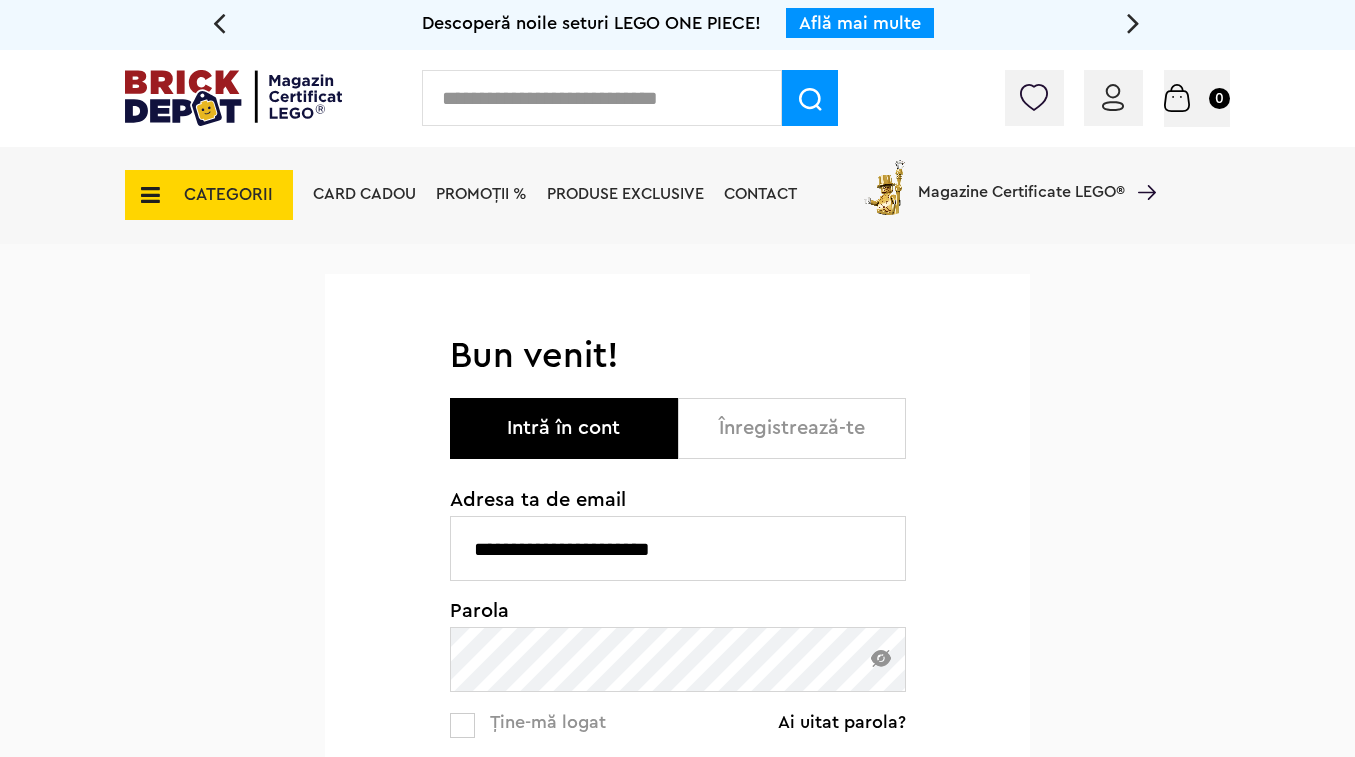 click on "**********" at bounding box center (678, 810) 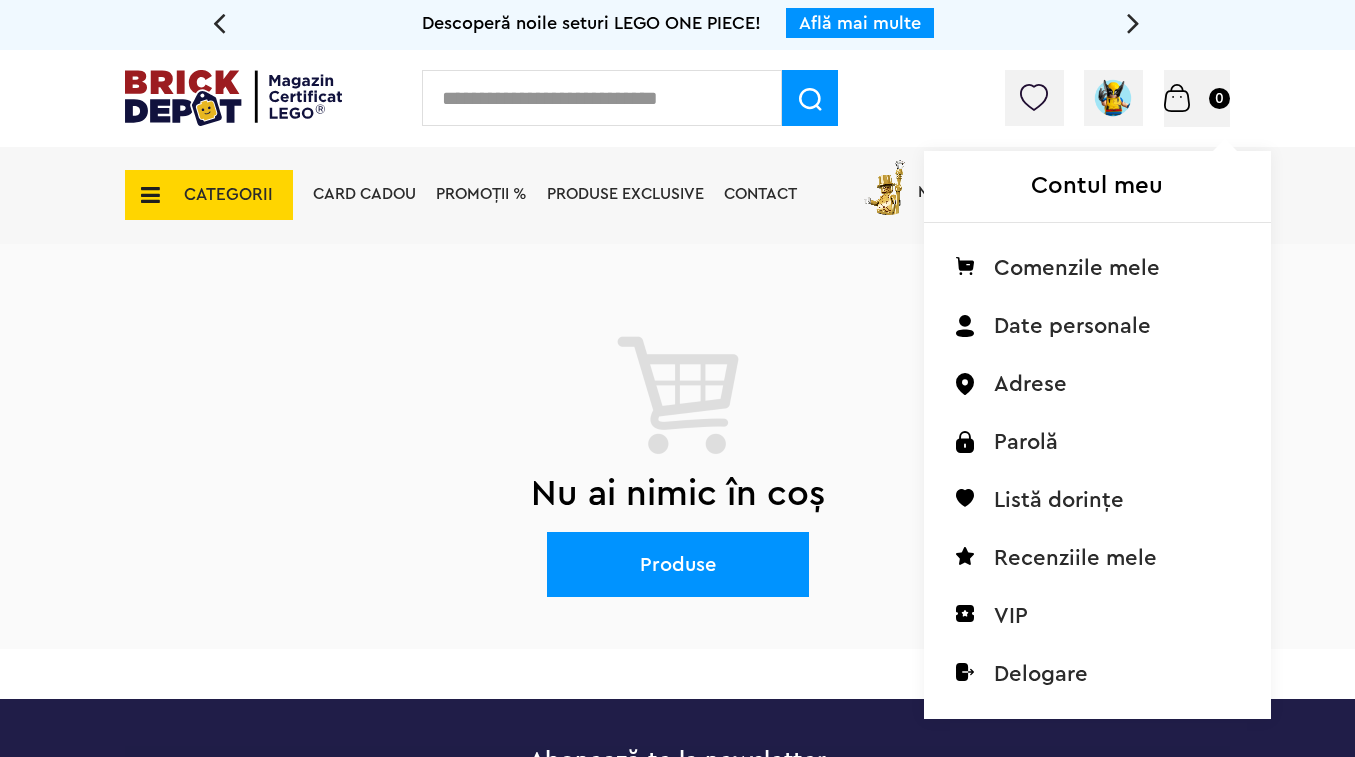 scroll, scrollTop: 0, scrollLeft: 0, axis: both 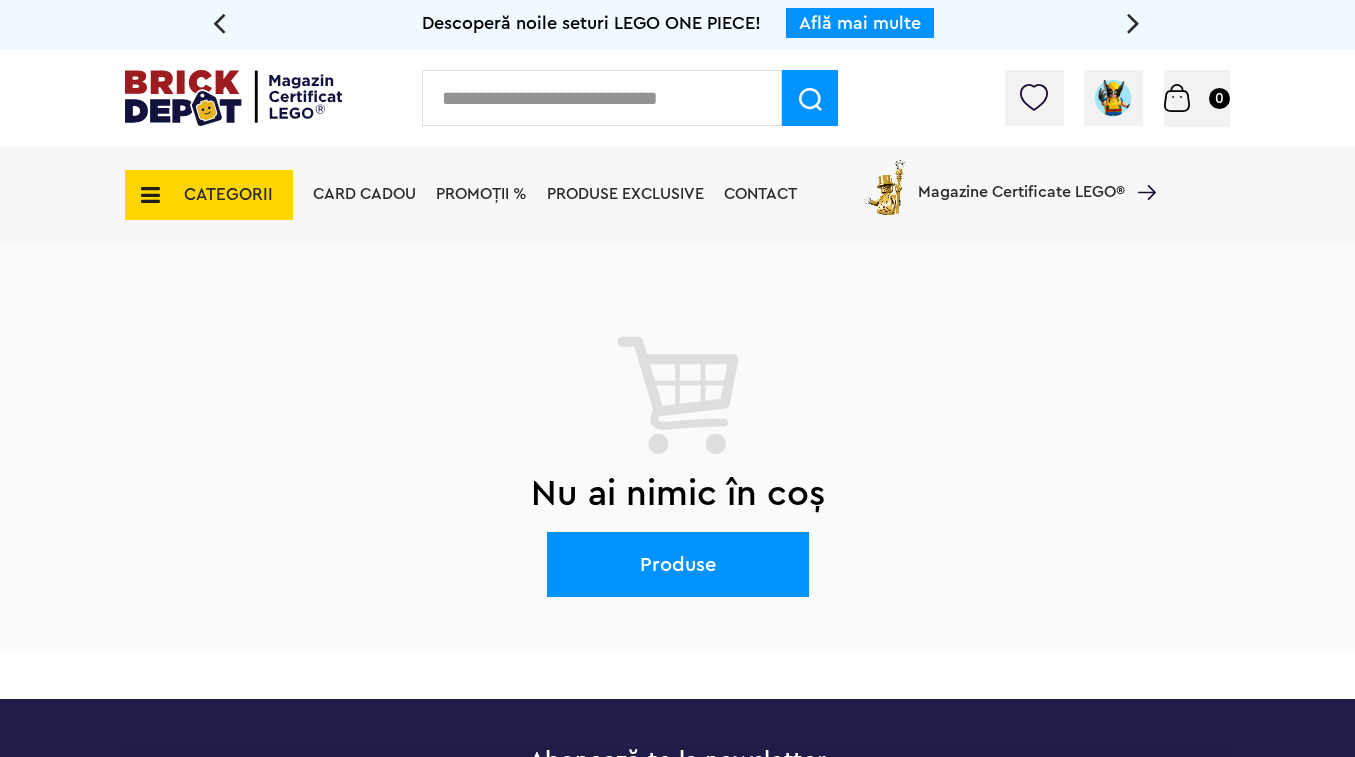 click at bounding box center [602, 98] 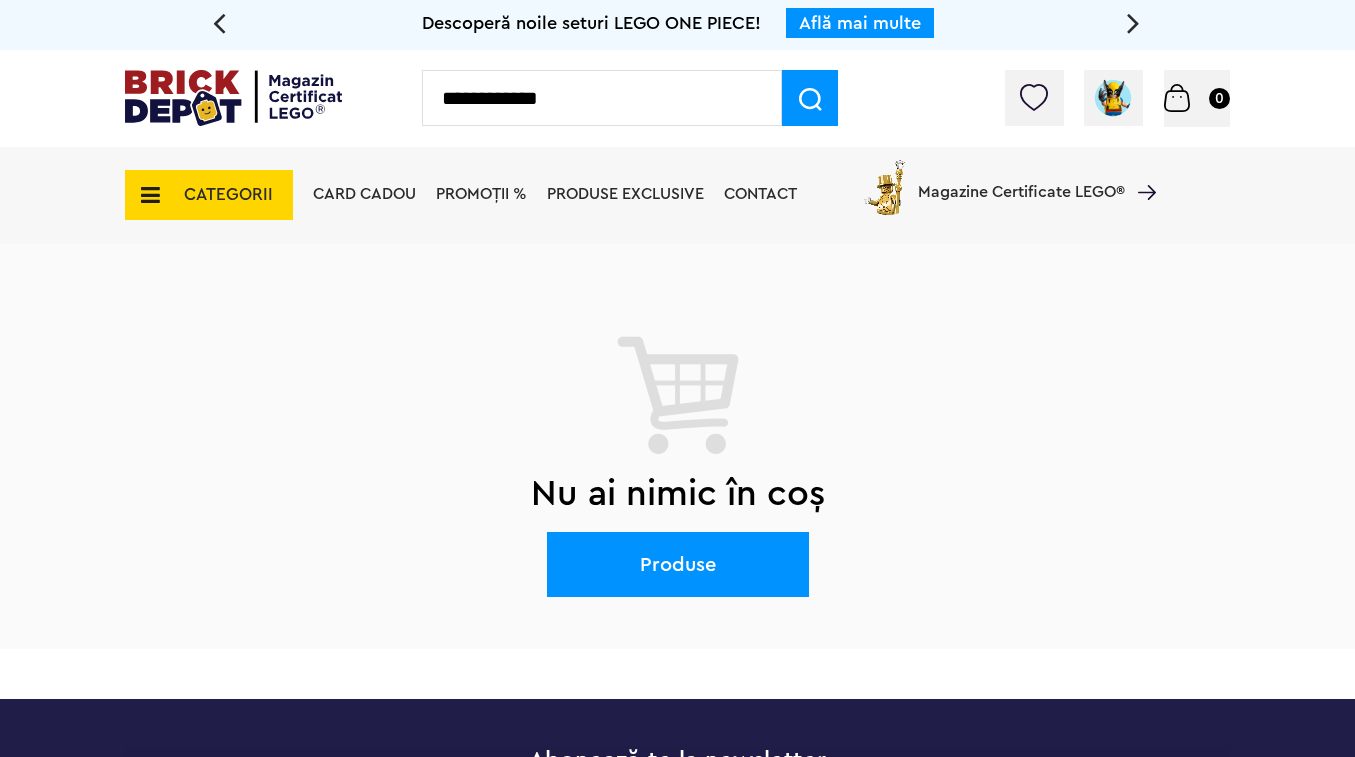 type on "**********" 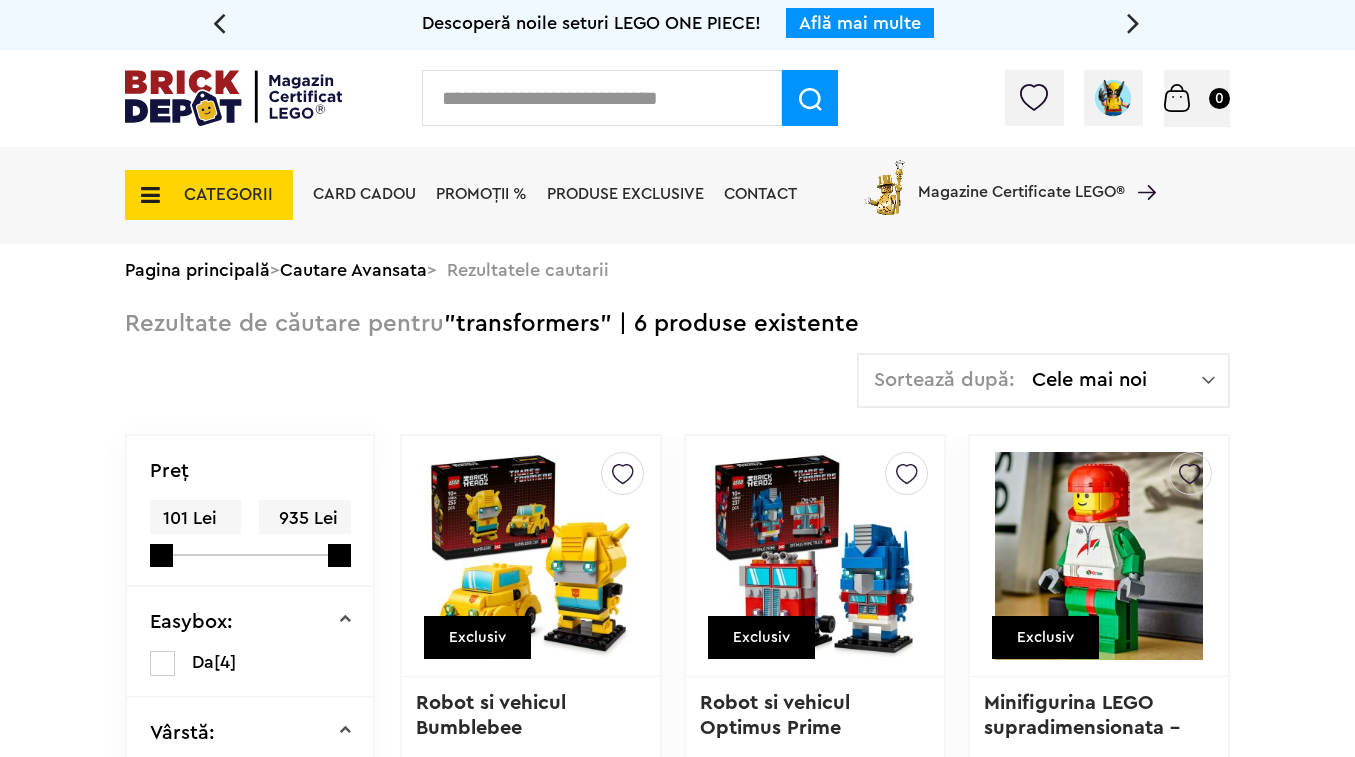 scroll, scrollTop: 0, scrollLeft: 0, axis: both 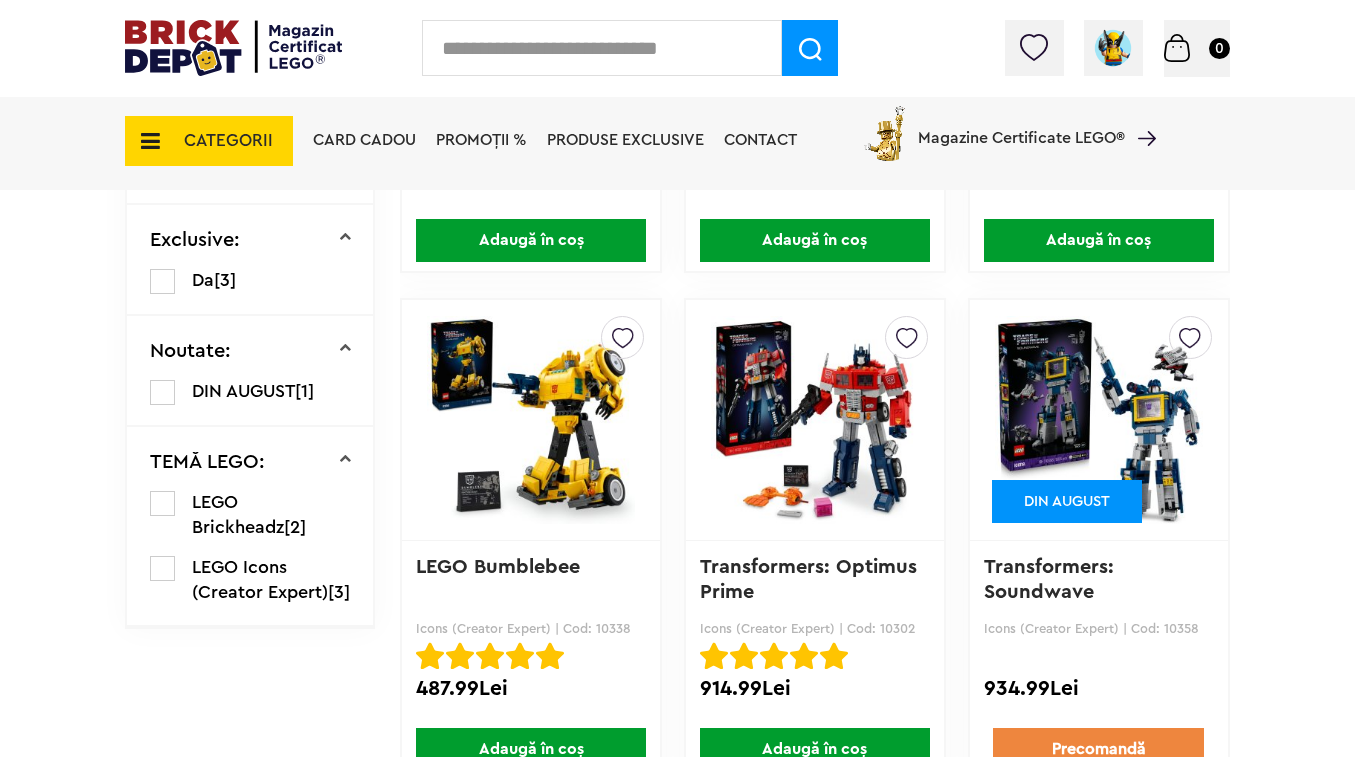 click at bounding box center [623, 333] 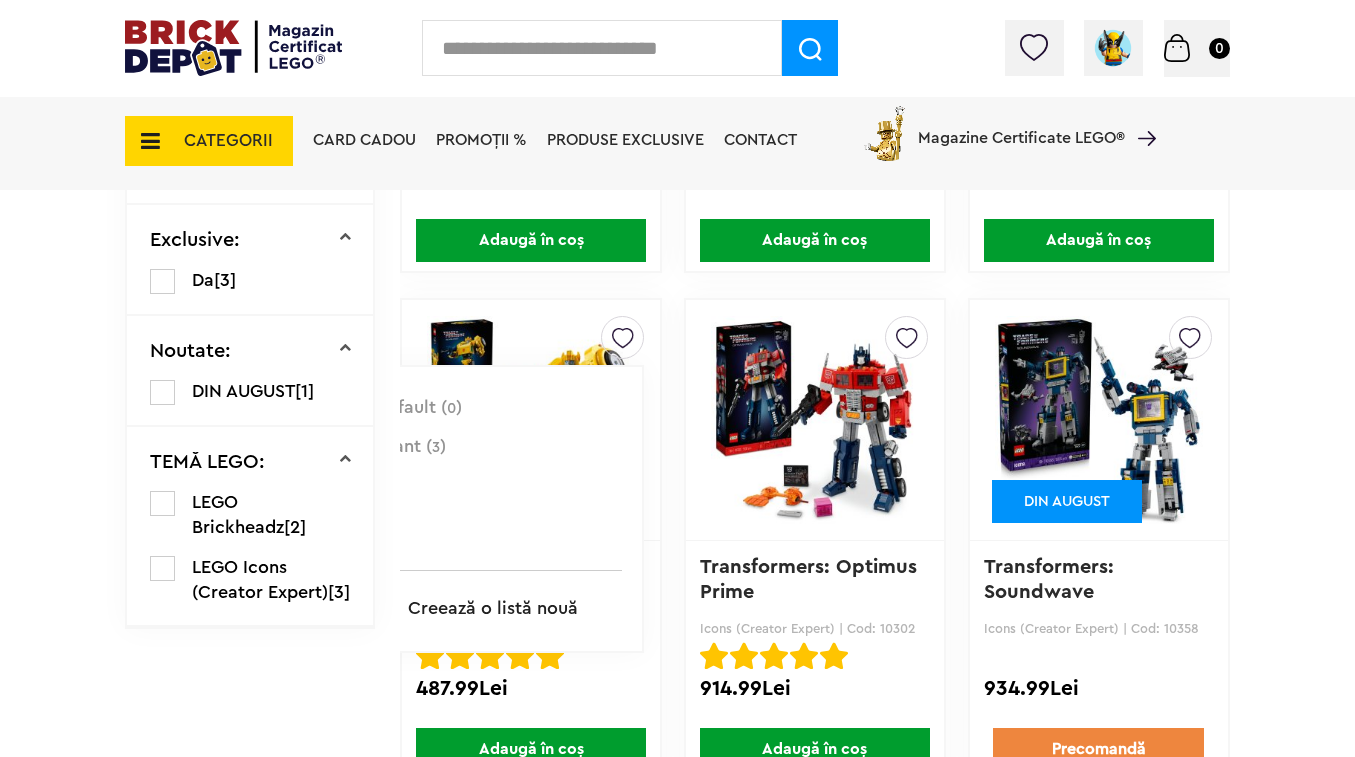 click at bounding box center (907, 333) 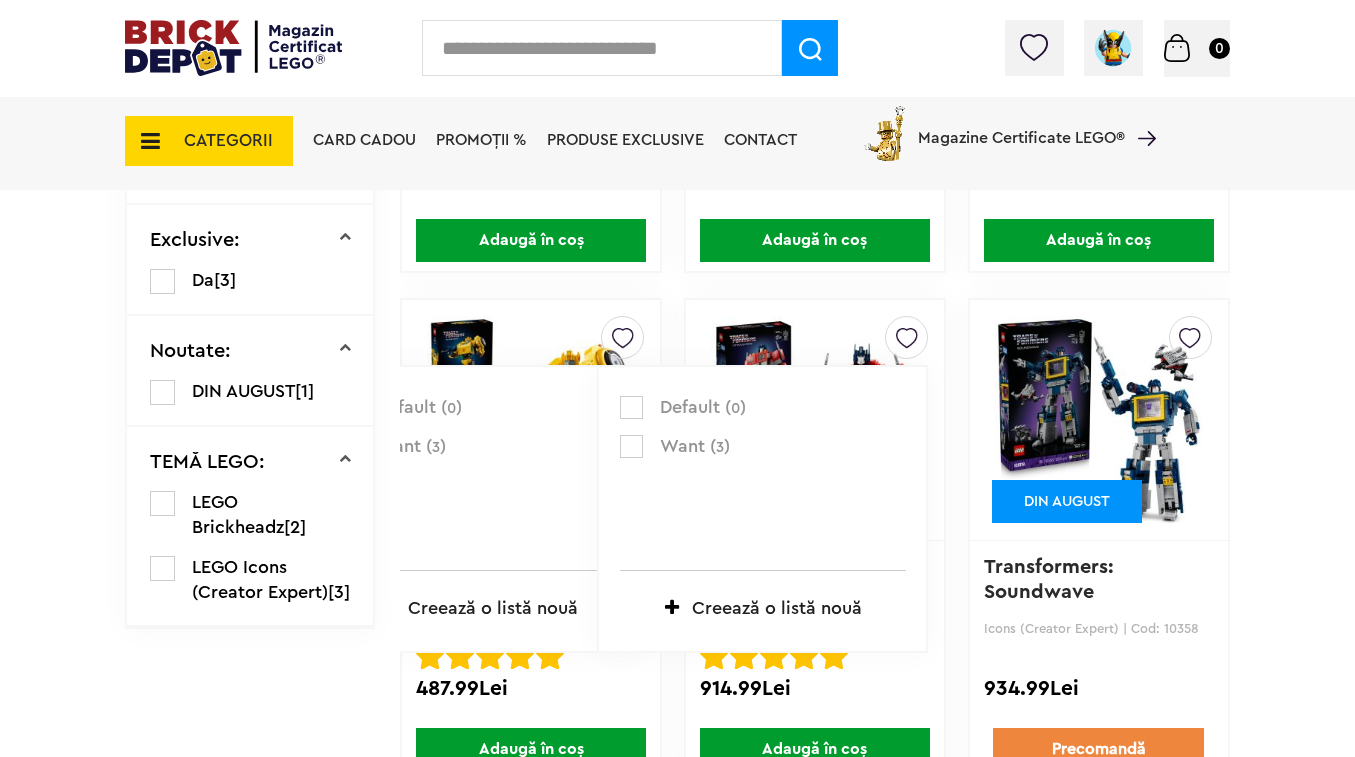 click at bounding box center [631, 446] 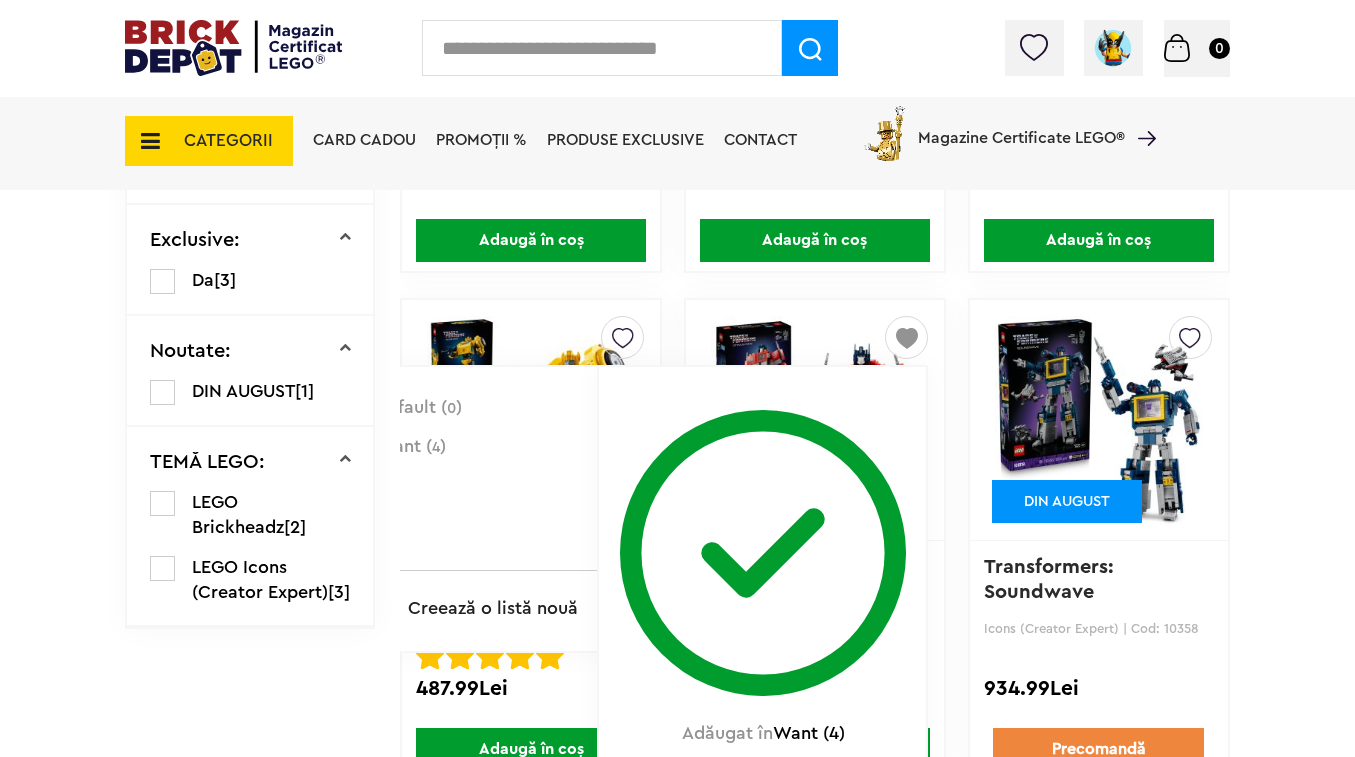 click on "Want ( 4 )" at bounding box center (486, 447) 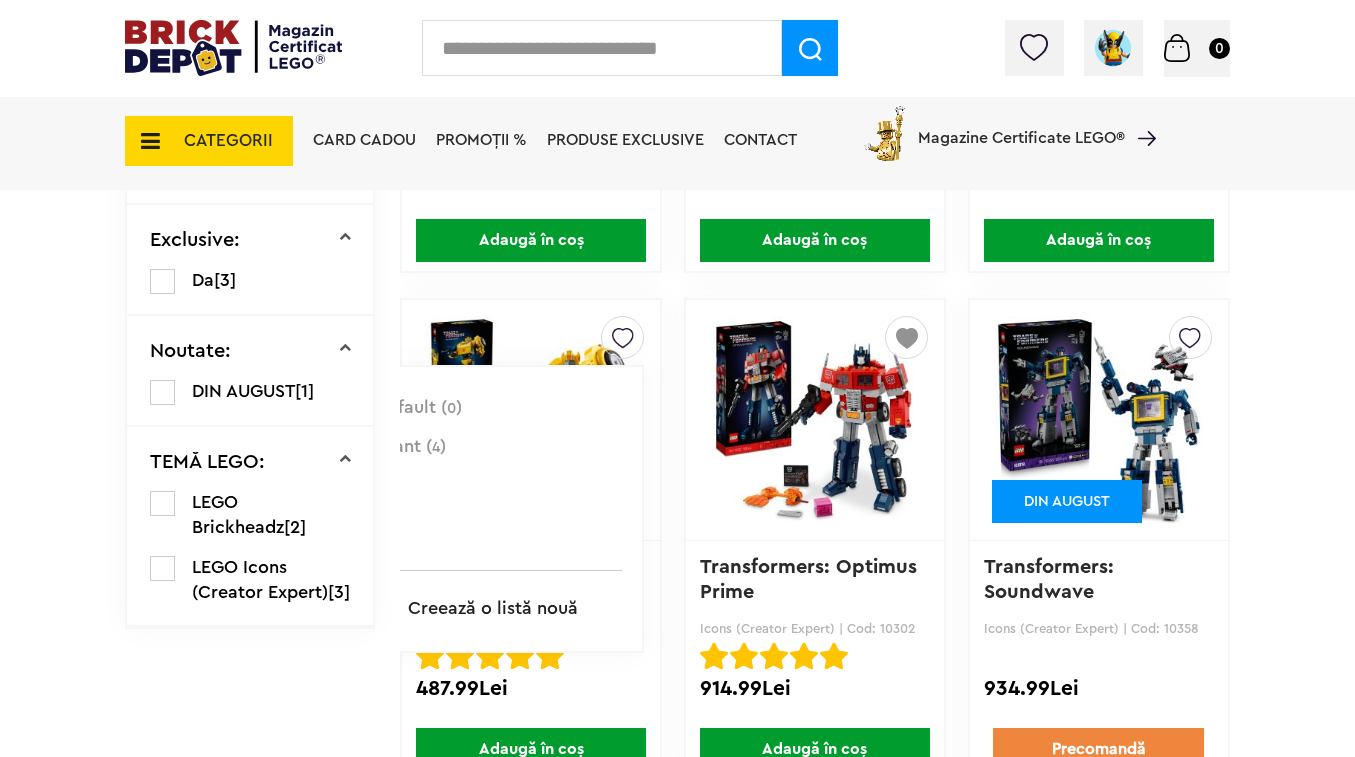 click at bounding box center (906, 337) 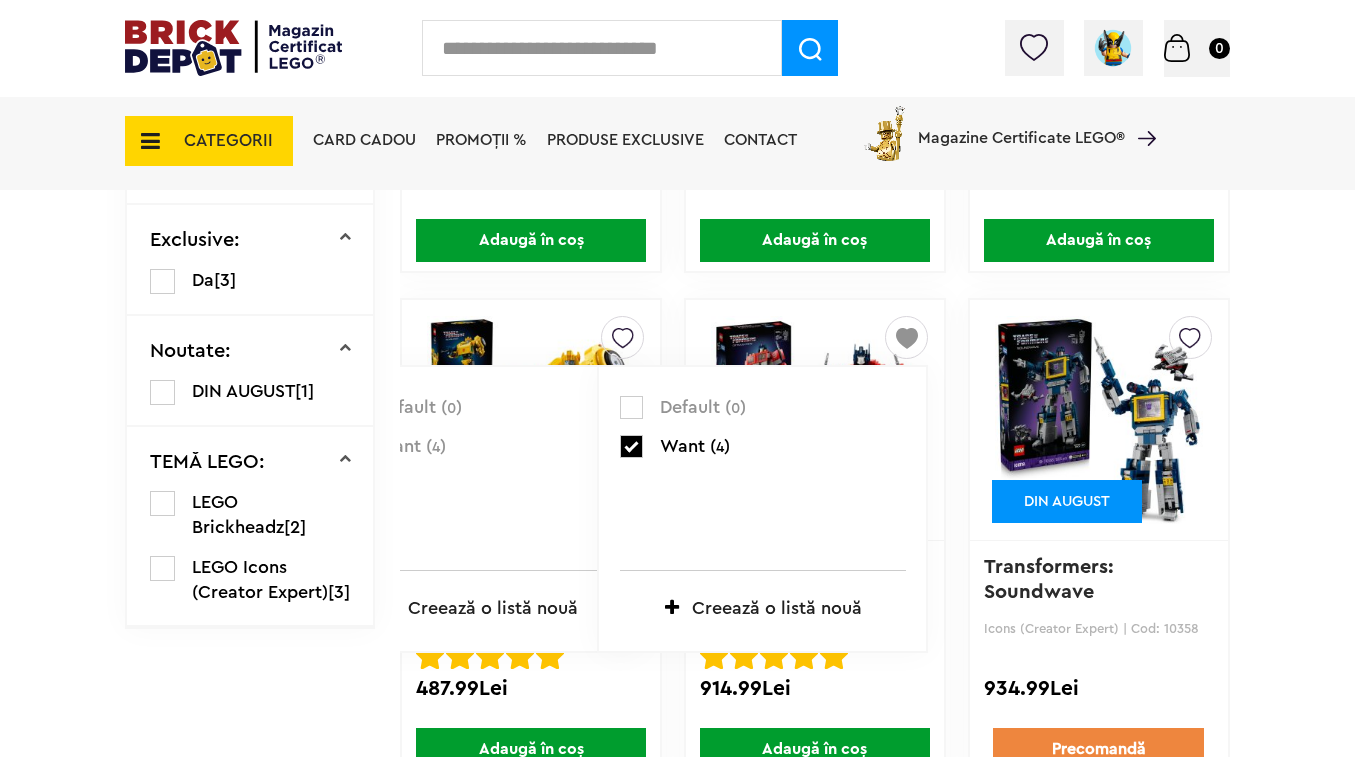 click at bounding box center (1190, 333) 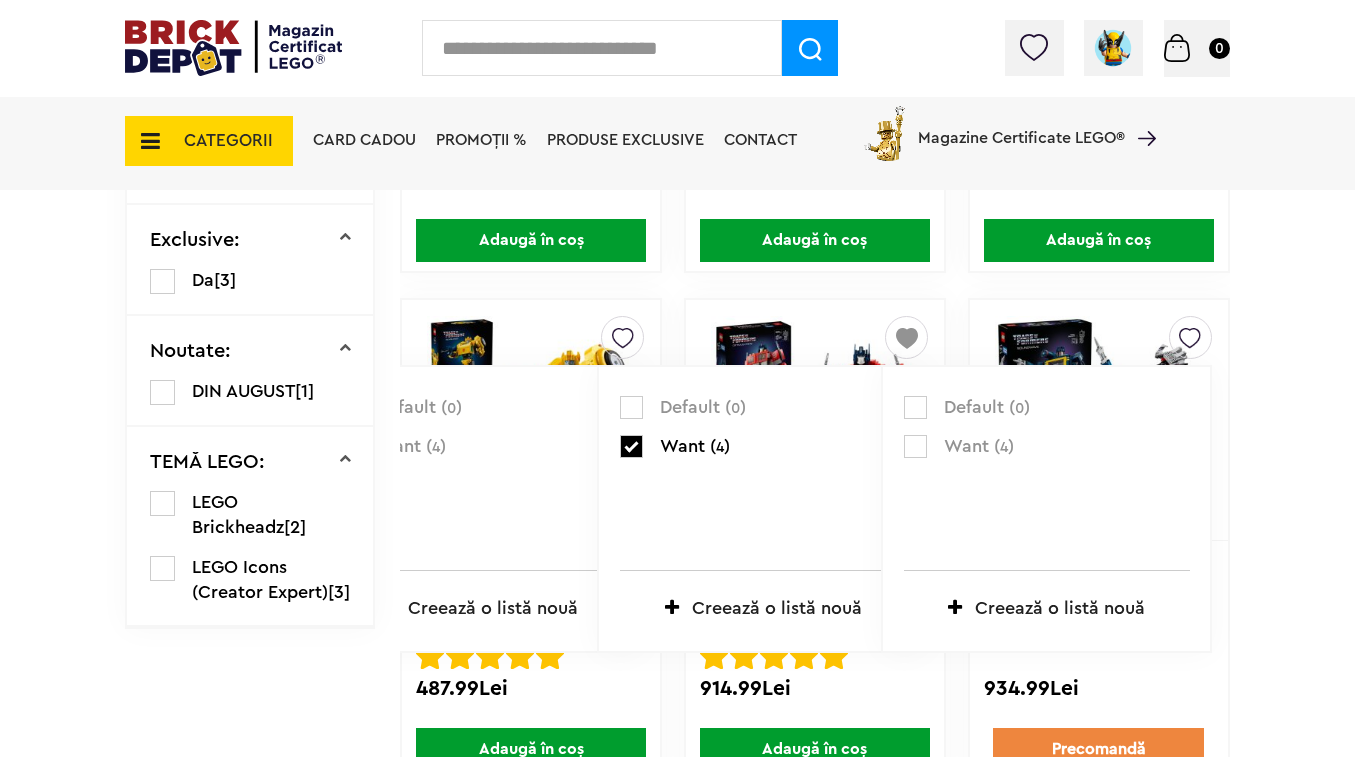 click on "Want ( 4 )" at bounding box center (1054, 447) 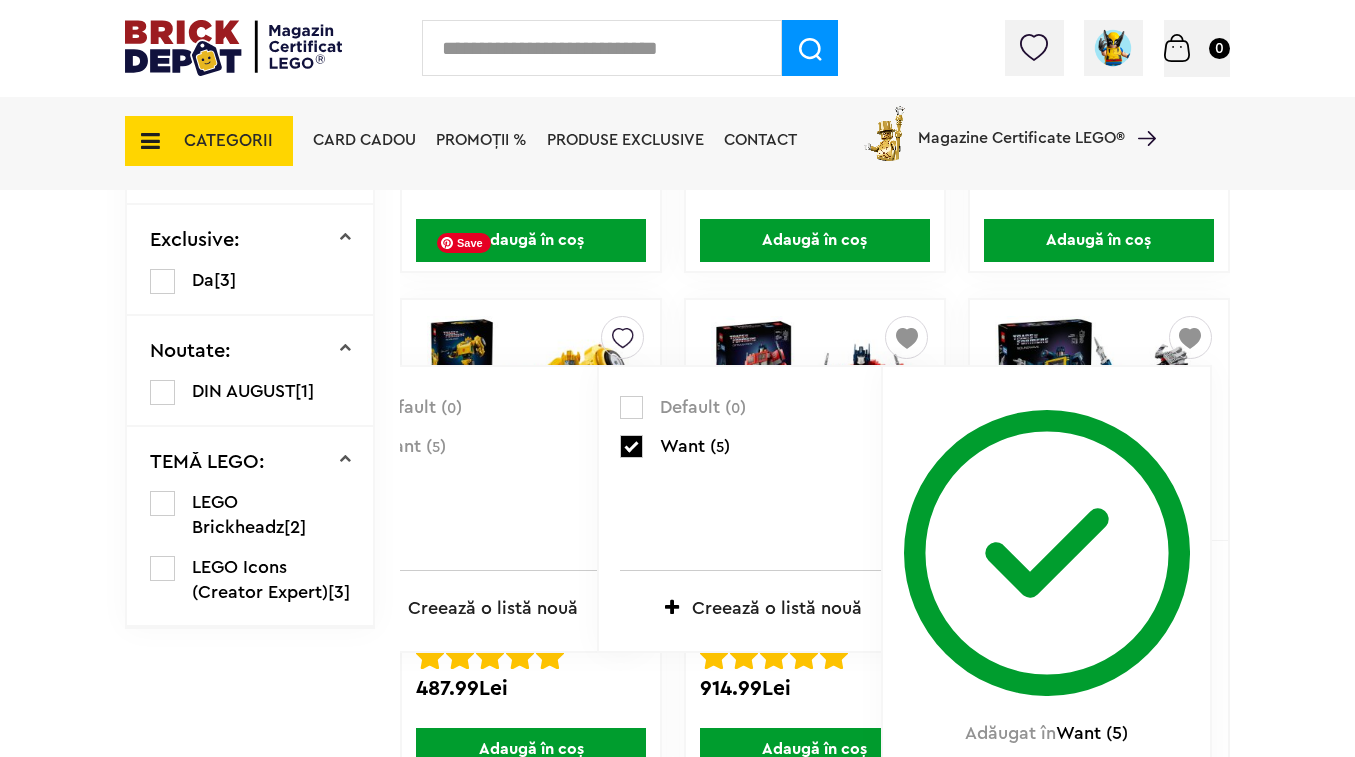 click at bounding box center [531, 420] 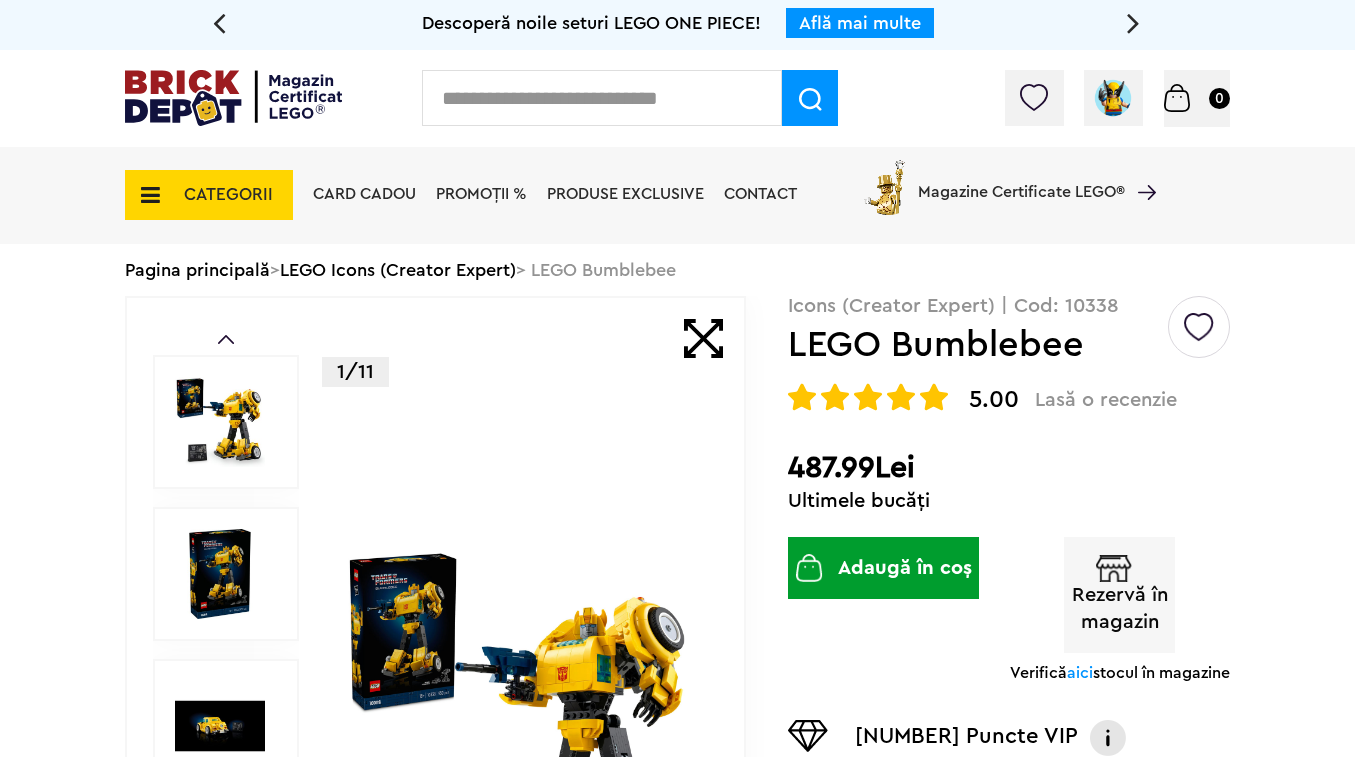scroll, scrollTop: 0, scrollLeft: 0, axis: both 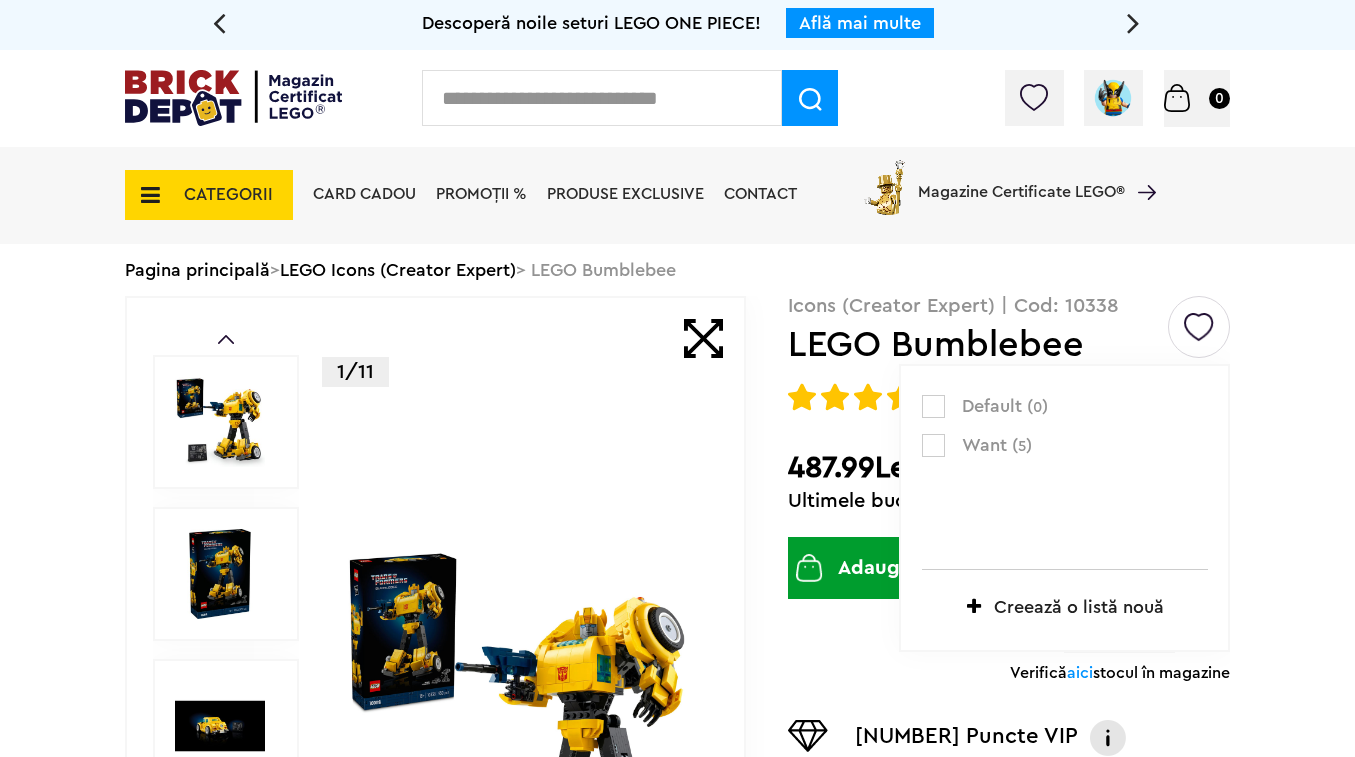 click at bounding box center (933, 445) 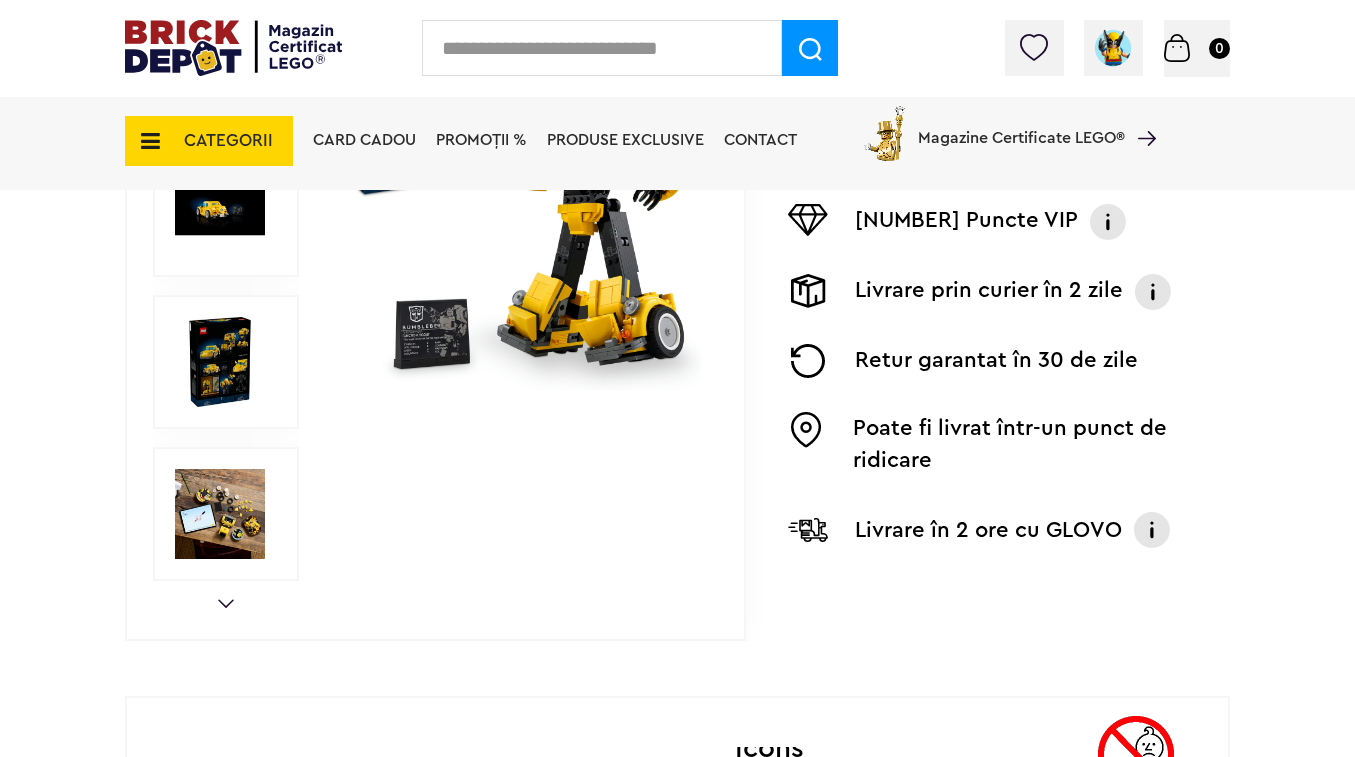scroll, scrollTop: 362, scrollLeft: 0, axis: vertical 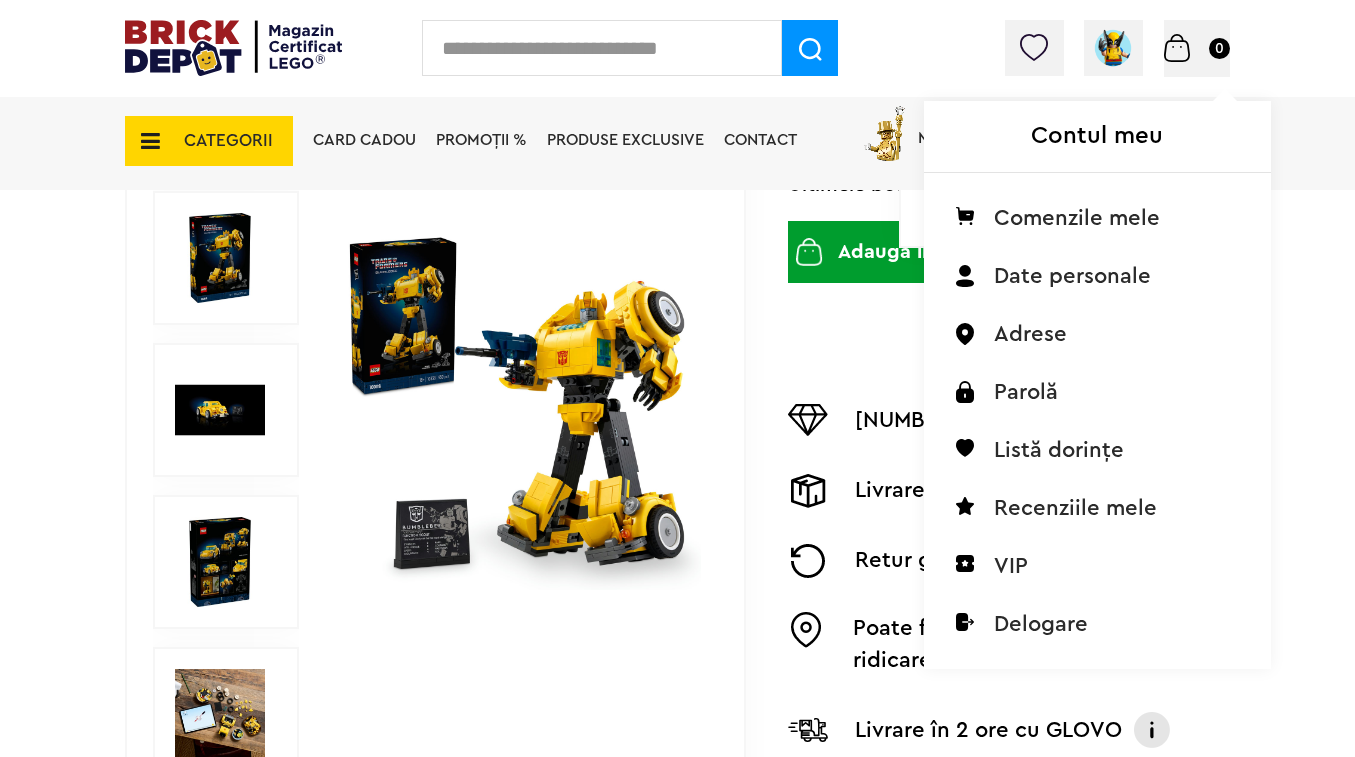 click at bounding box center [1113, 48] 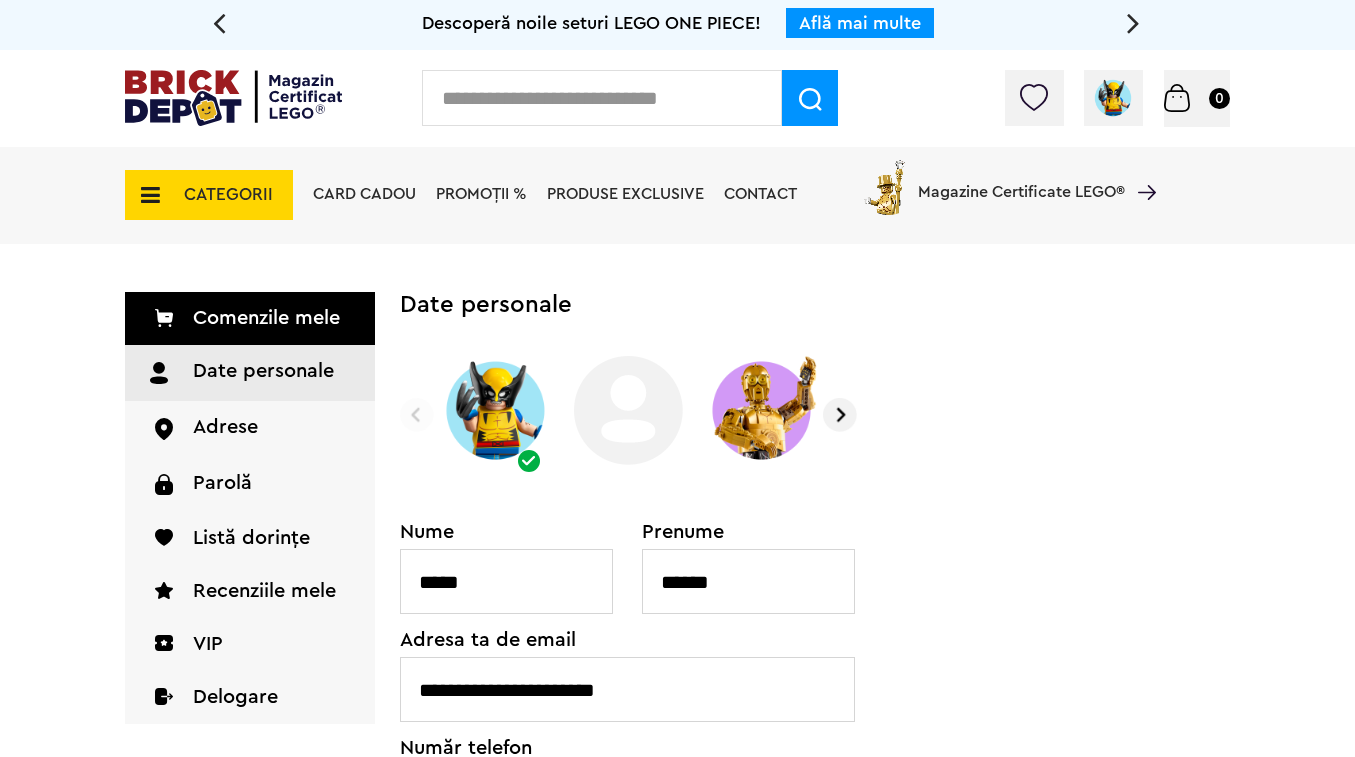 scroll, scrollTop: 0, scrollLeft: 0, axis: both 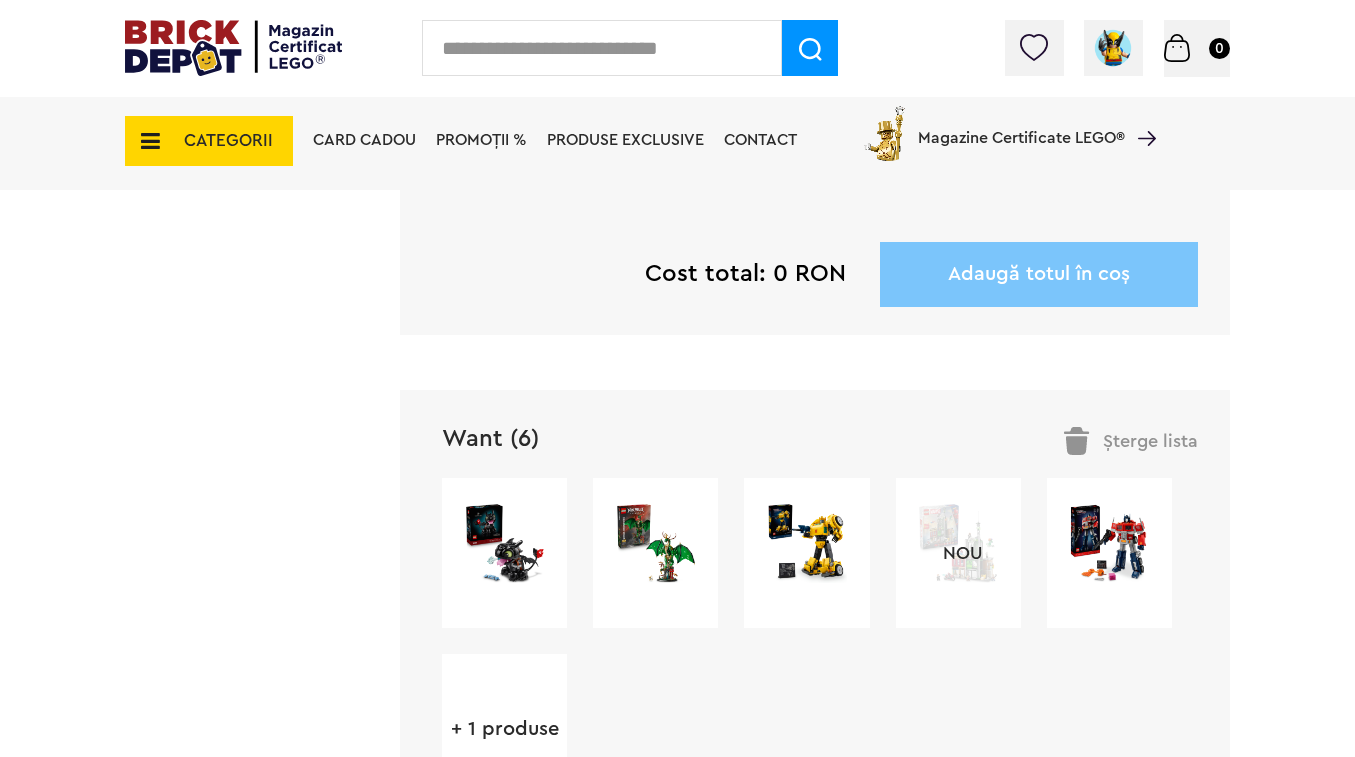 click on "+ 1 produse" at bounding box center (504, 729) 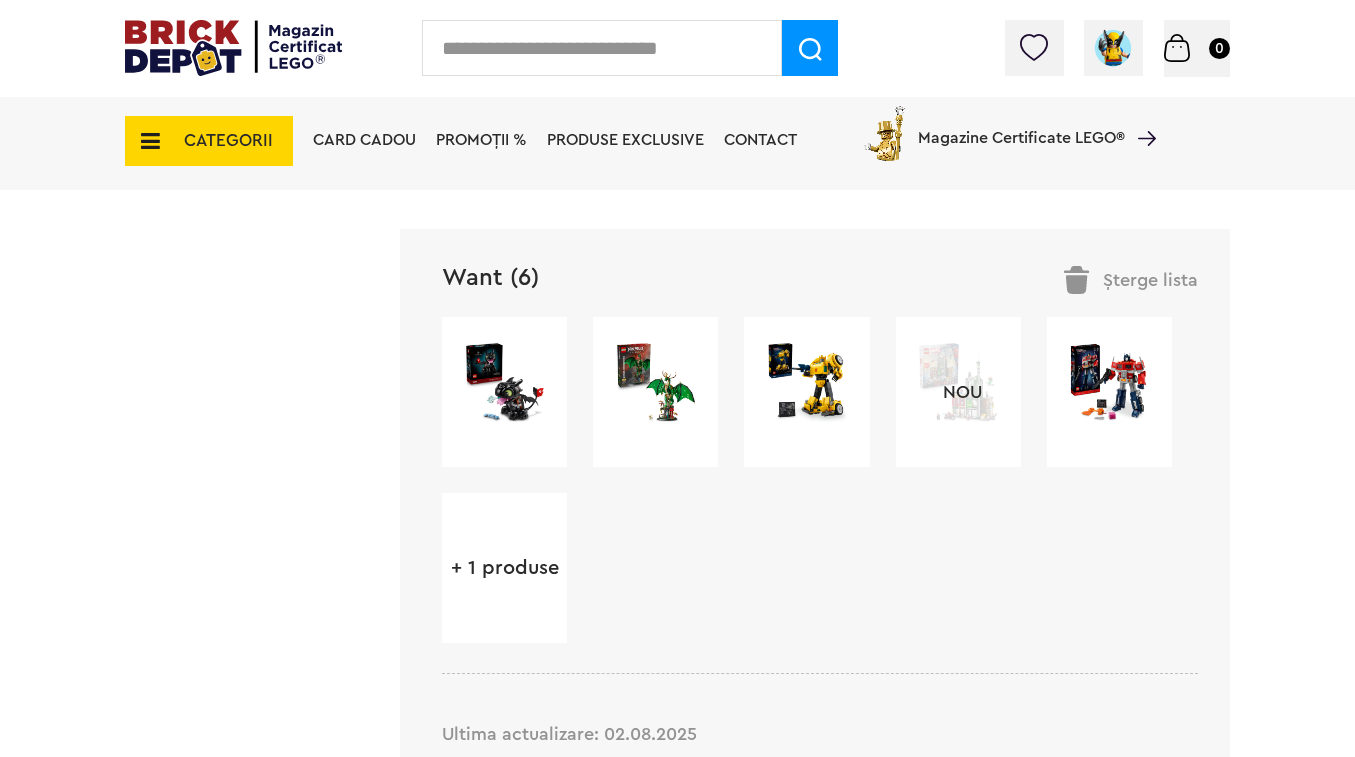 click on "Want (6)" at bounding box center [490, 278] 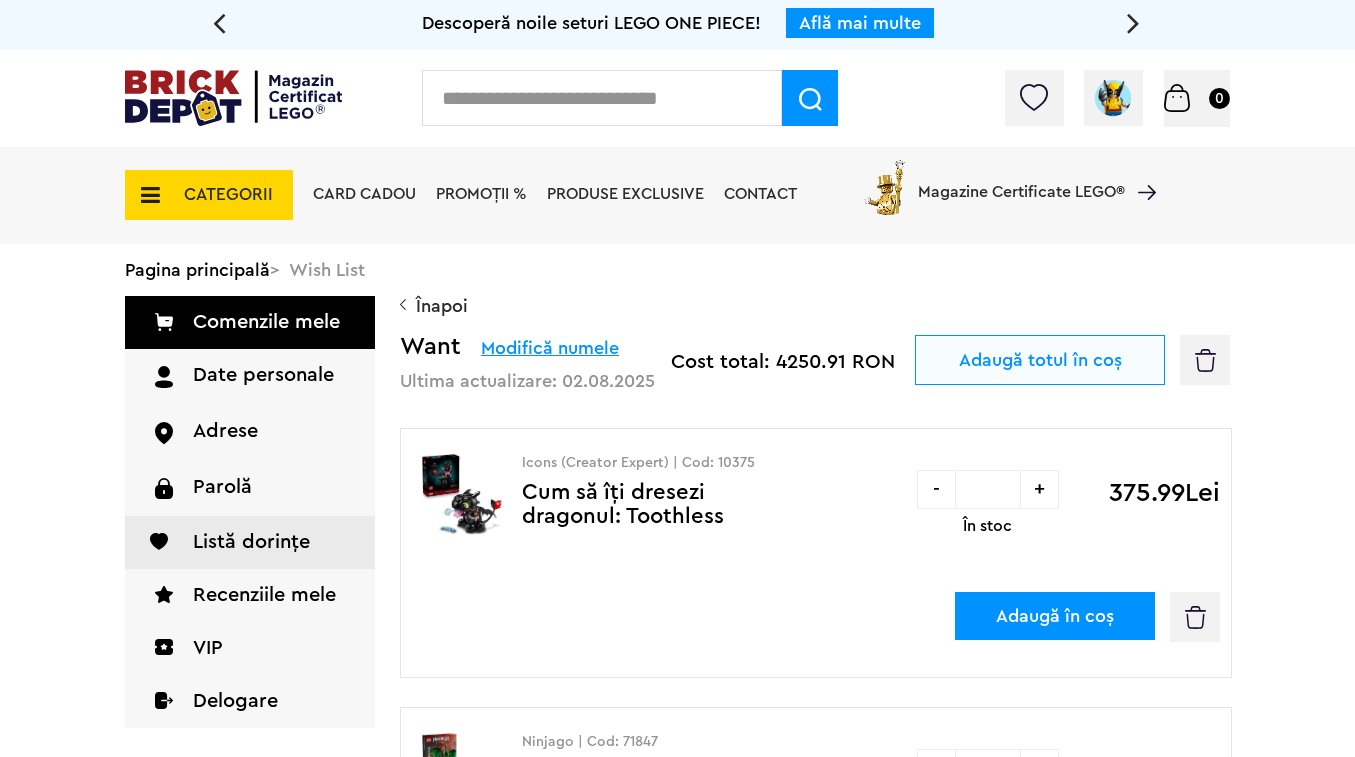 scroll, scrollTop: 153, scrollLeft: 0, axis: vertical 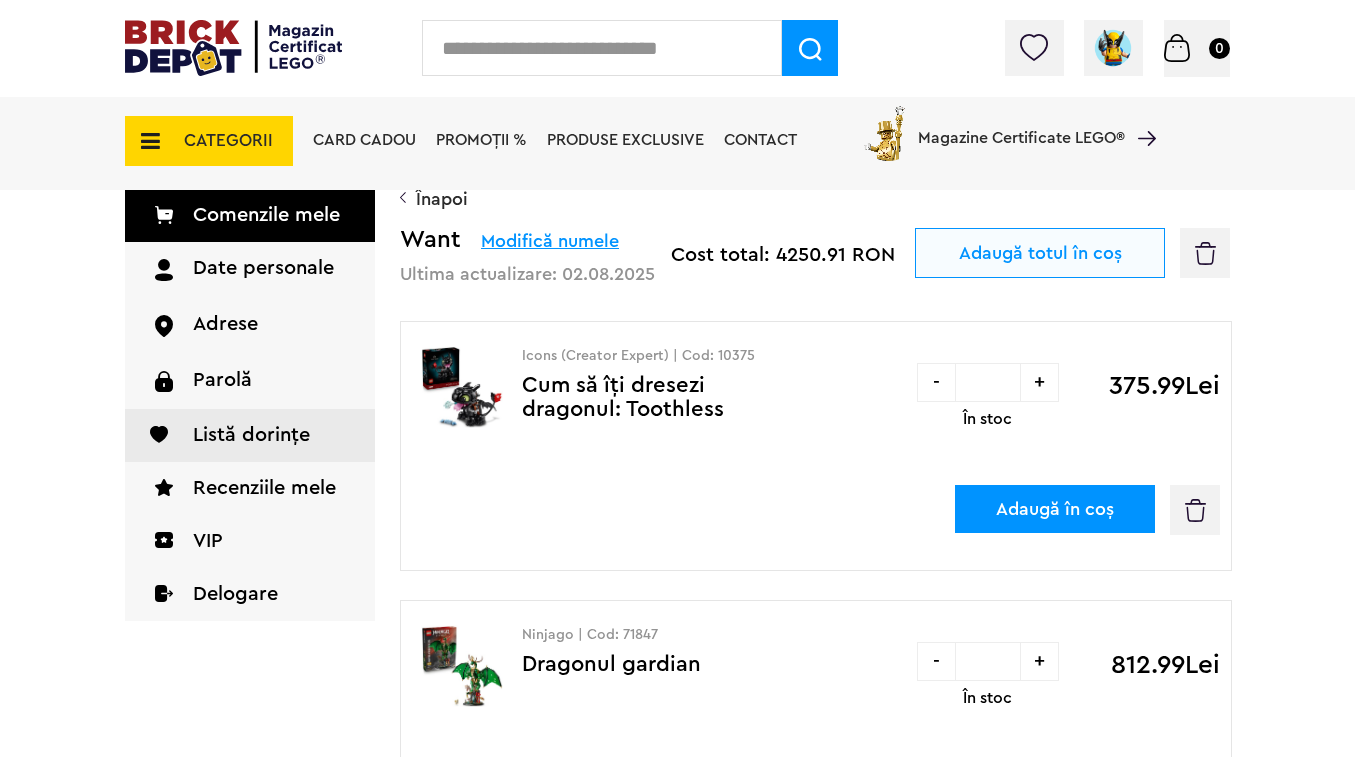 click at bounding box center (1195, 510) 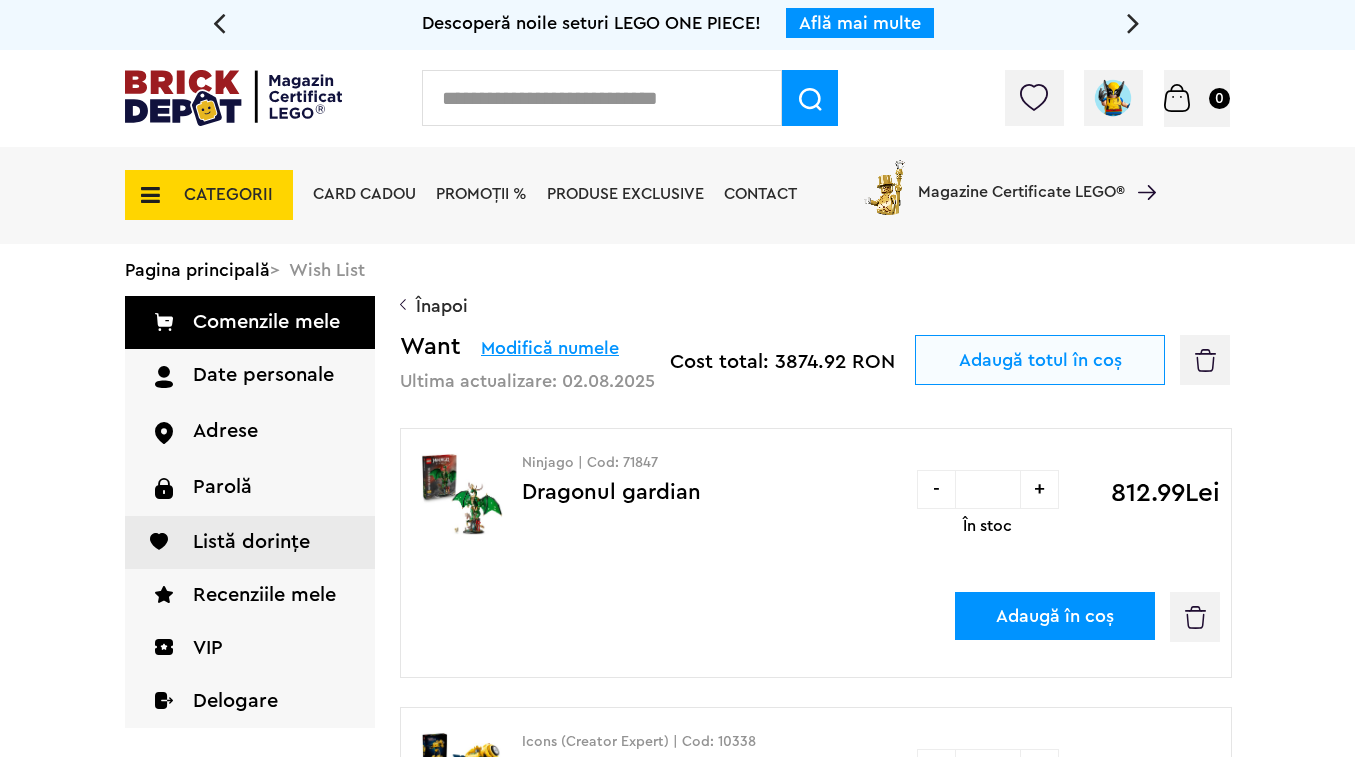 scroll, scrollTop: 77, scrollLeft: 0, axis: vertical 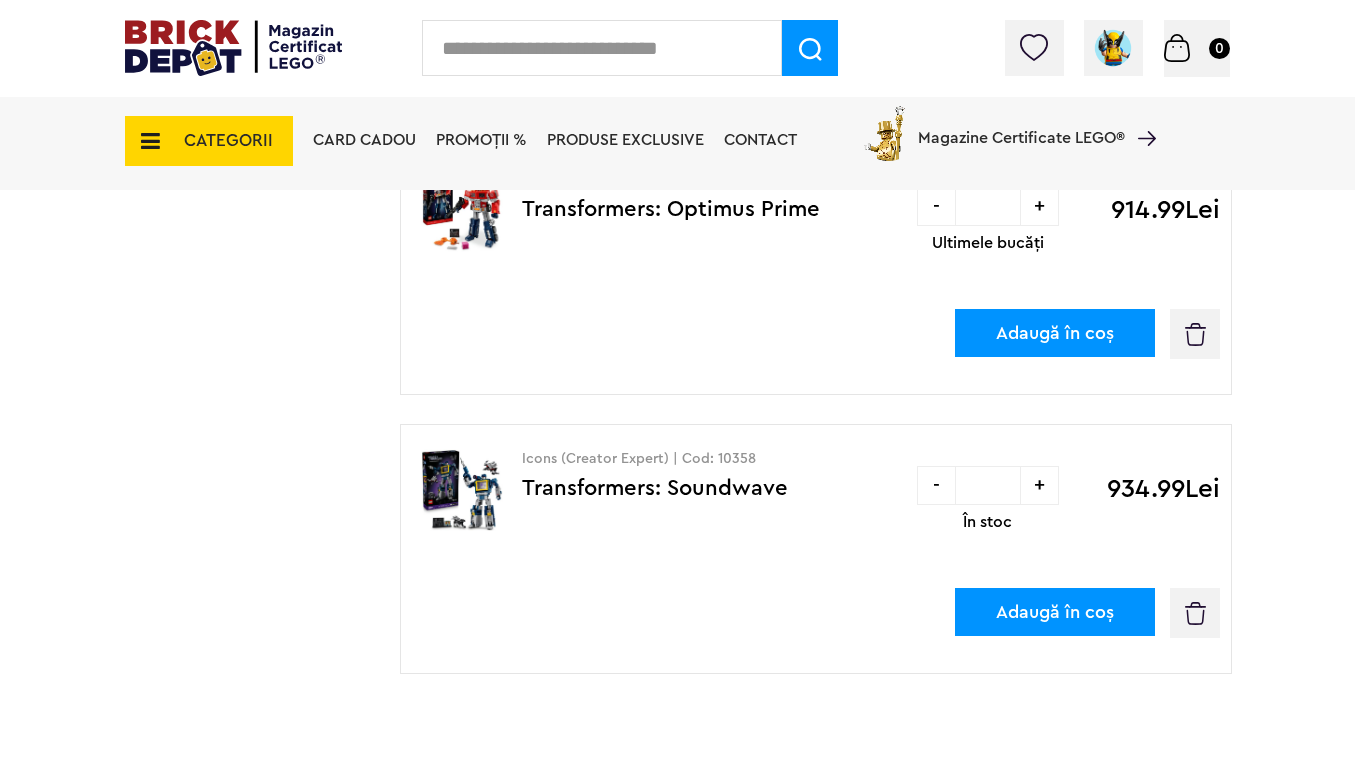 click on "PROMOȚII %" at bounding box center [481, 142] 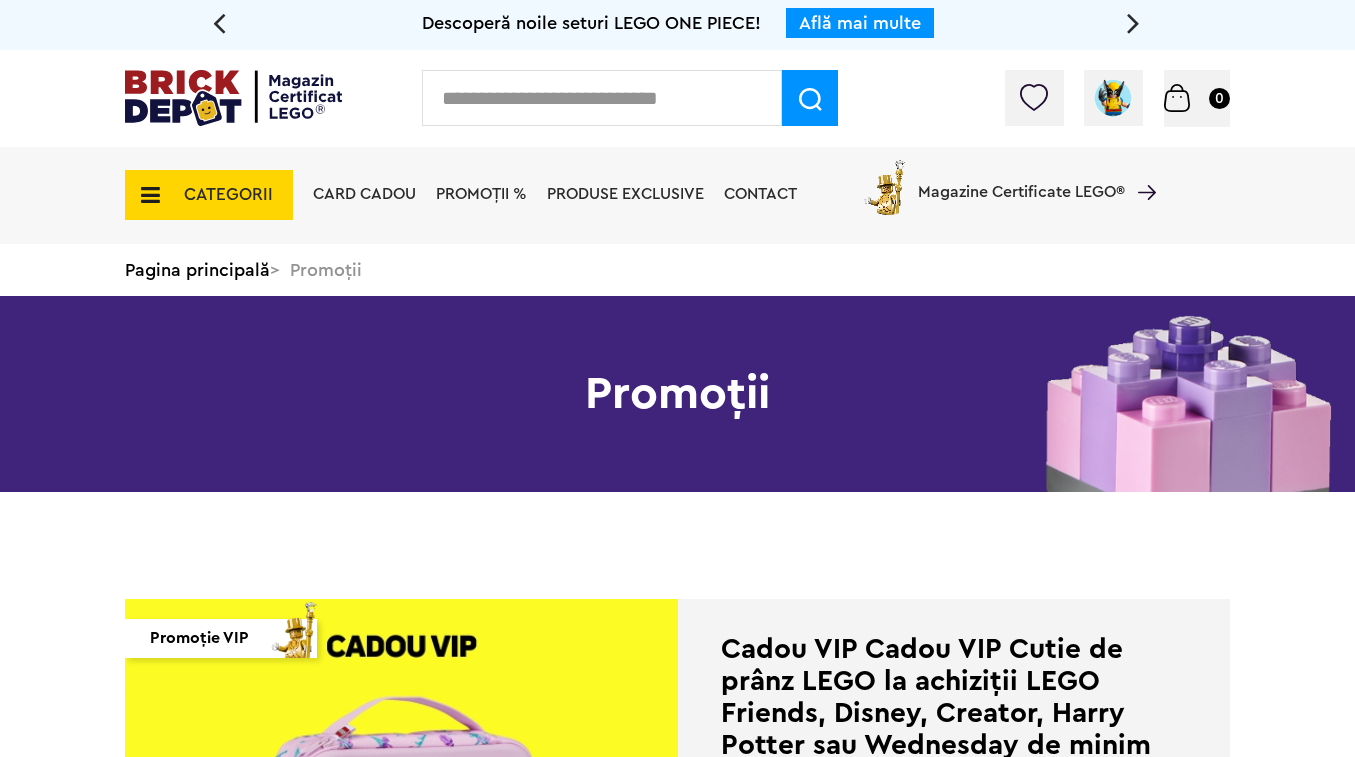 scroll, scrollTop: 0, scrollLeft: 0, axis: both 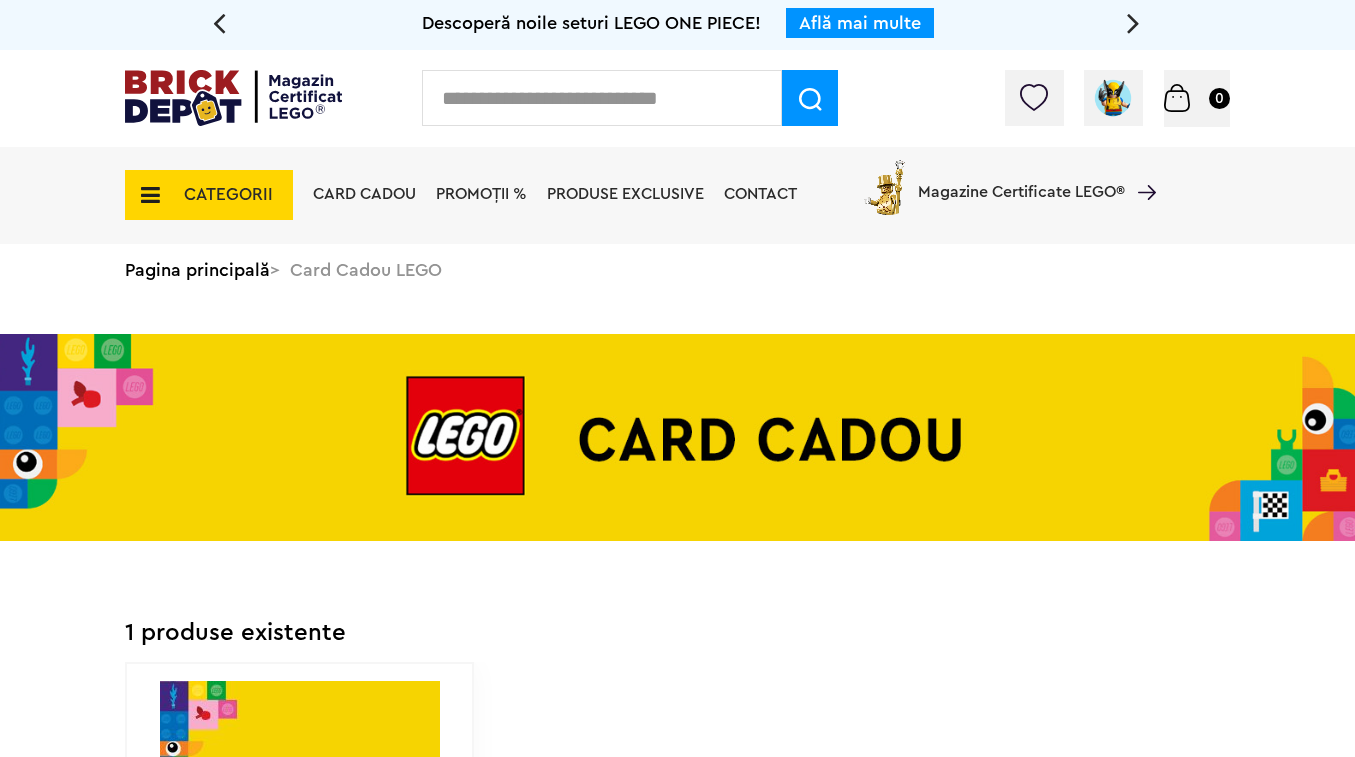 click on "CATEGORII" at bounding box center [209, 195] 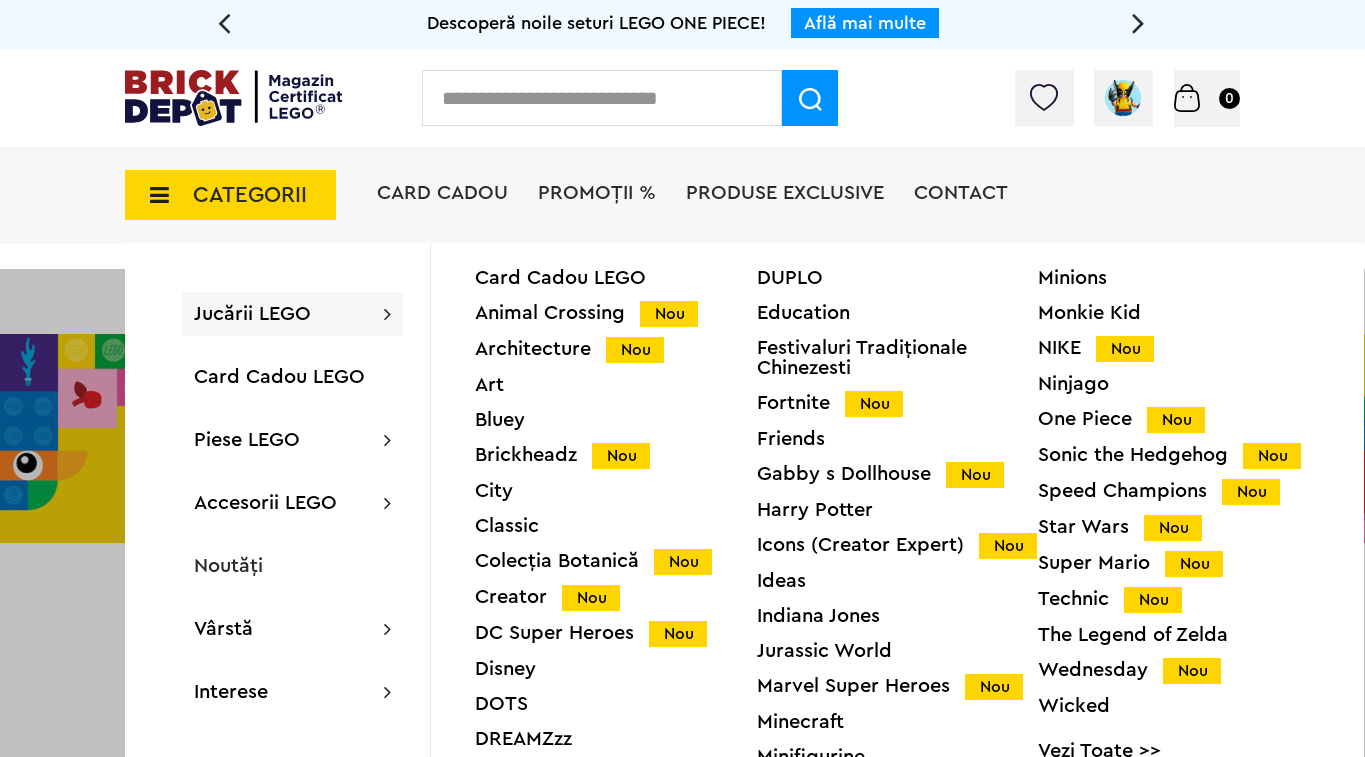 click at bounding box center (233, 98) 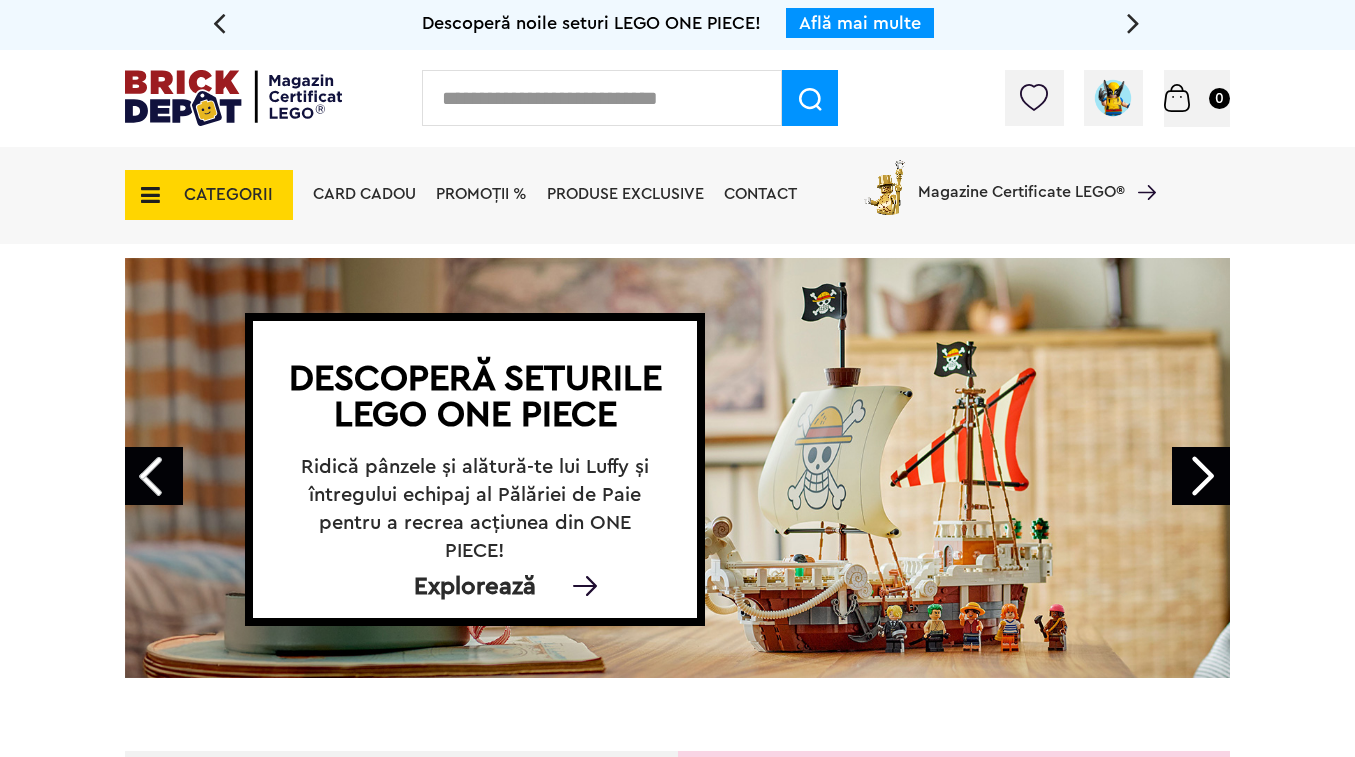 scroll, scrollTop: 0, scrollLeft: 0, axis: both 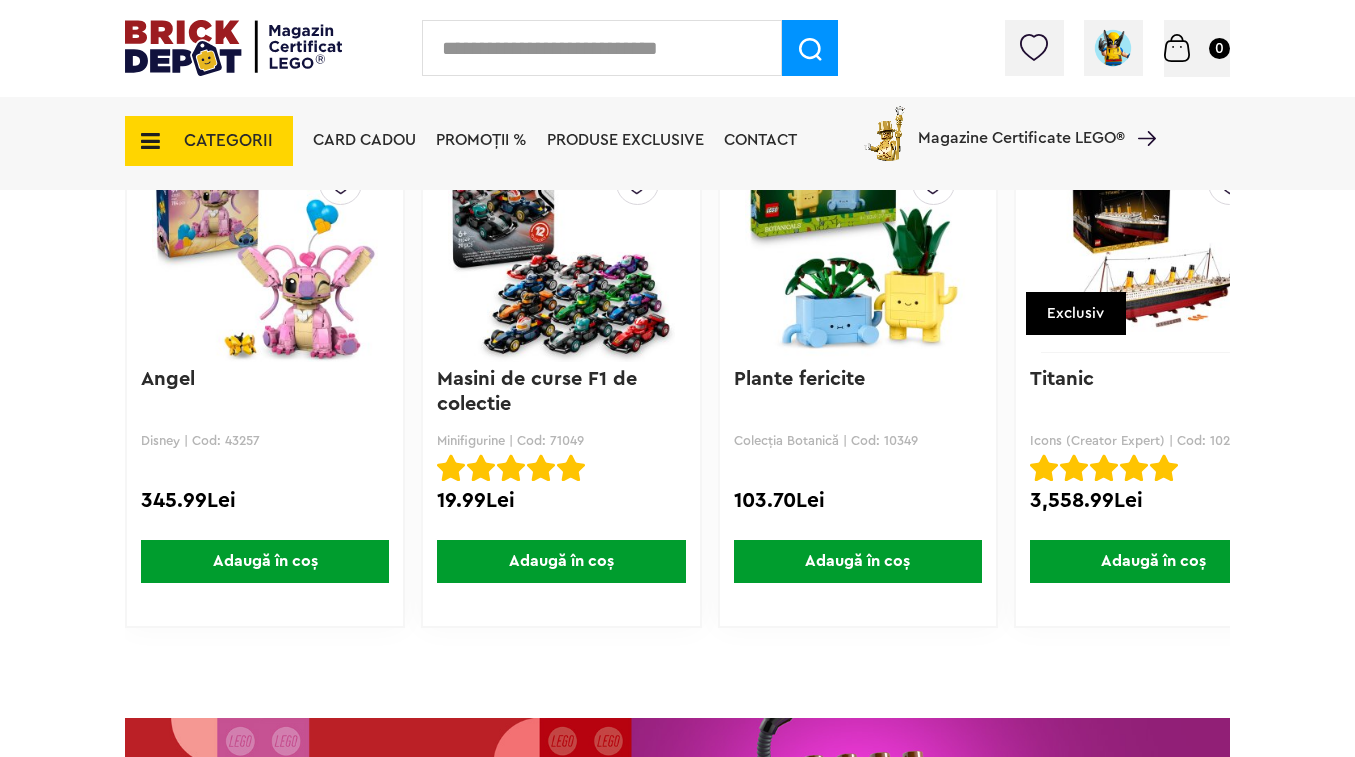 click at bounding box center [341, 179] 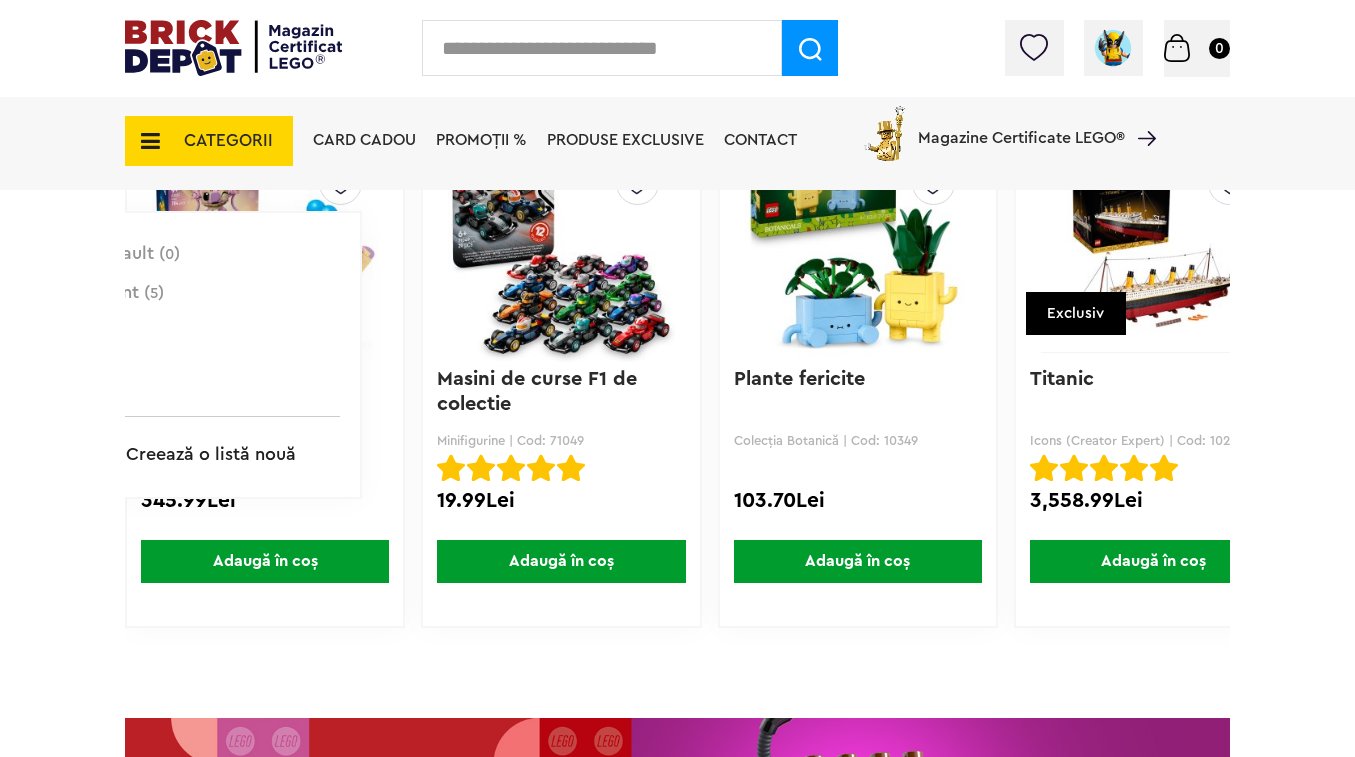 click on "Want ( 5 )" at bounding box center (204, 293) 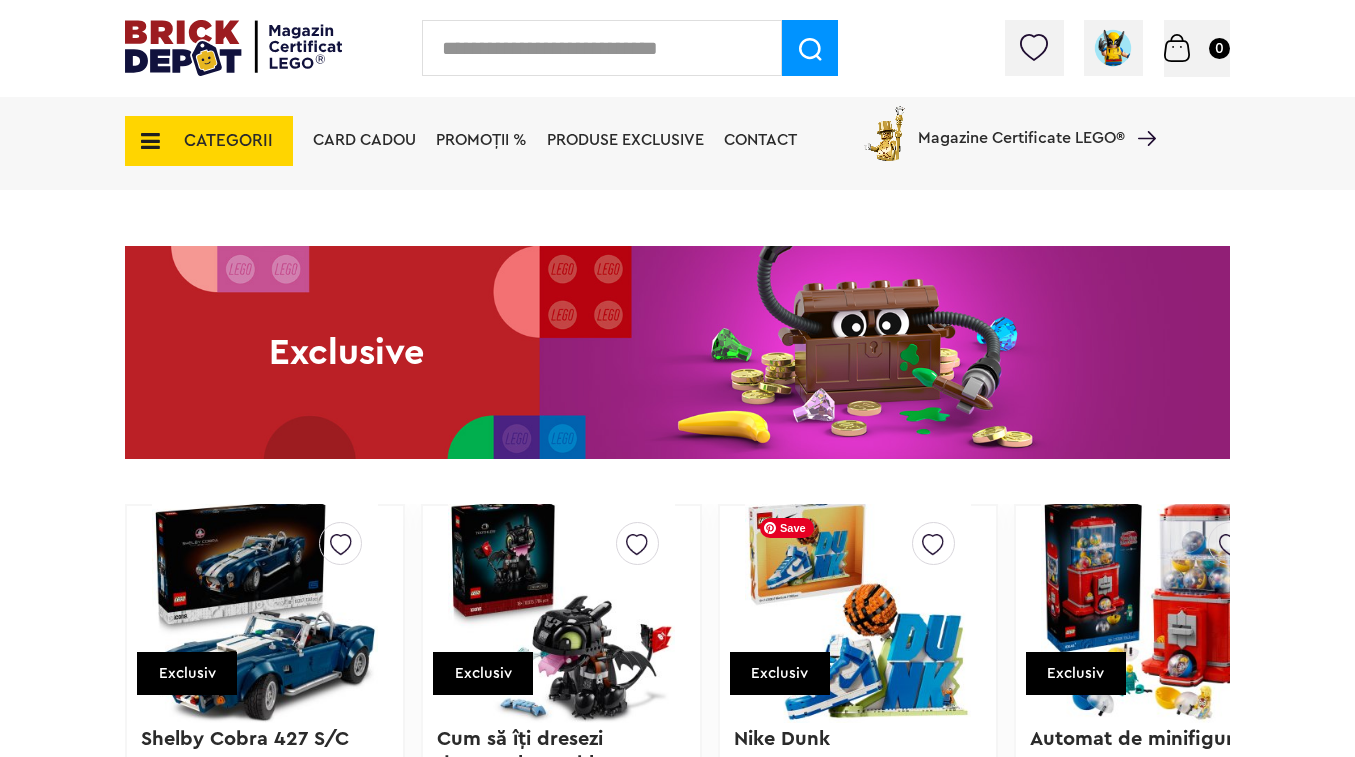 scroll, scrollTop: 3322, scrollLeft: 0, axis: vertical 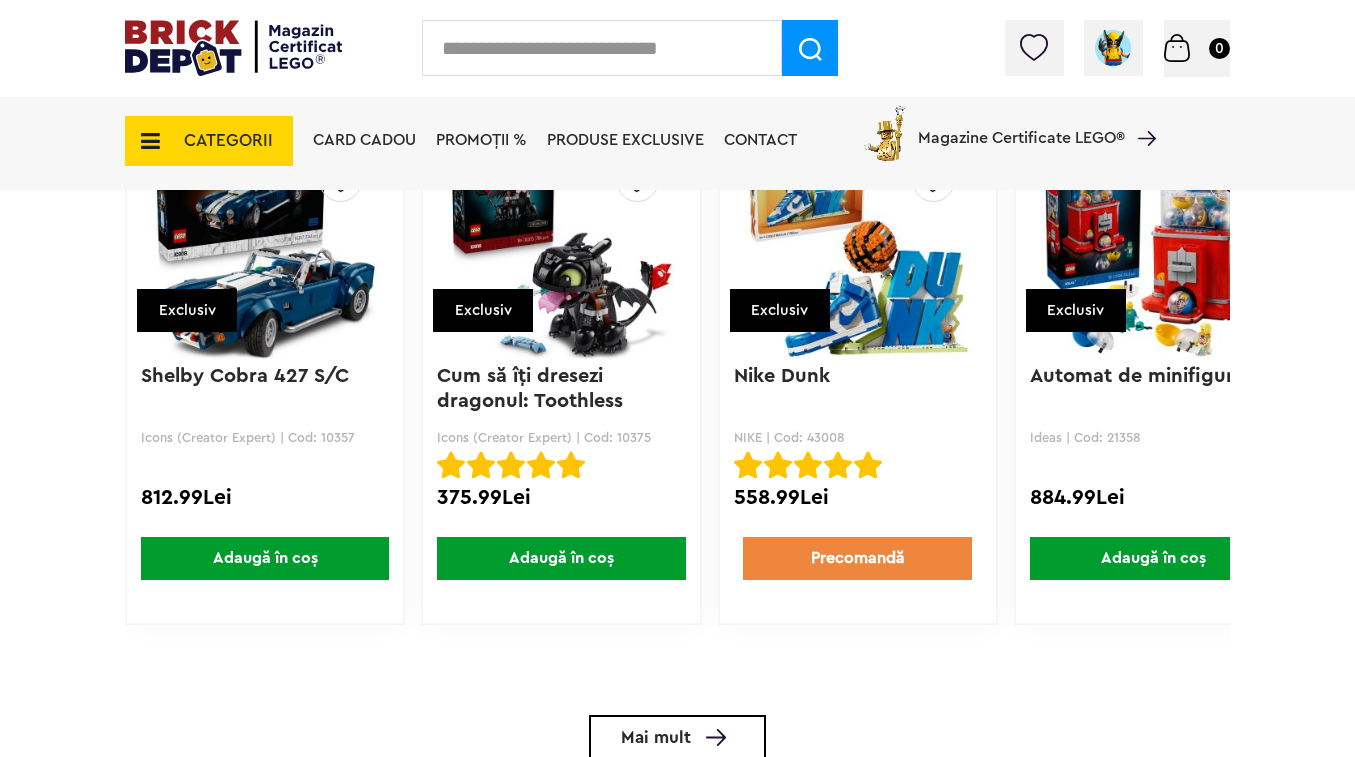 click on "Descoperă noile seturi LEGO ONE PIECE! Află mai multe Descoperă noile seturi LEGO ONE PIECE! Află mai multe Descoperă noile seturi LEGO ONE PIECE! Află mai multe
Contul meu
Contul meu
Comenzile mele
Date personale
Adrese
Parolă
Listă dorințe
Recenziile mele
VIP
Delogare
Coș   0
CATEGORII
Jucării LEGO
Card Cadou LEGO Animal Crossing Nou Architecture Nou Art Bluey Brickheadz Nou City Classic Colecția Botanică Nou Creator Nou DC Super Heroes Nou Disney DOTS DREAMZzz DUPLO Education Fortnite Nou Friends Nou Nou" at bounding box center (677, -705) 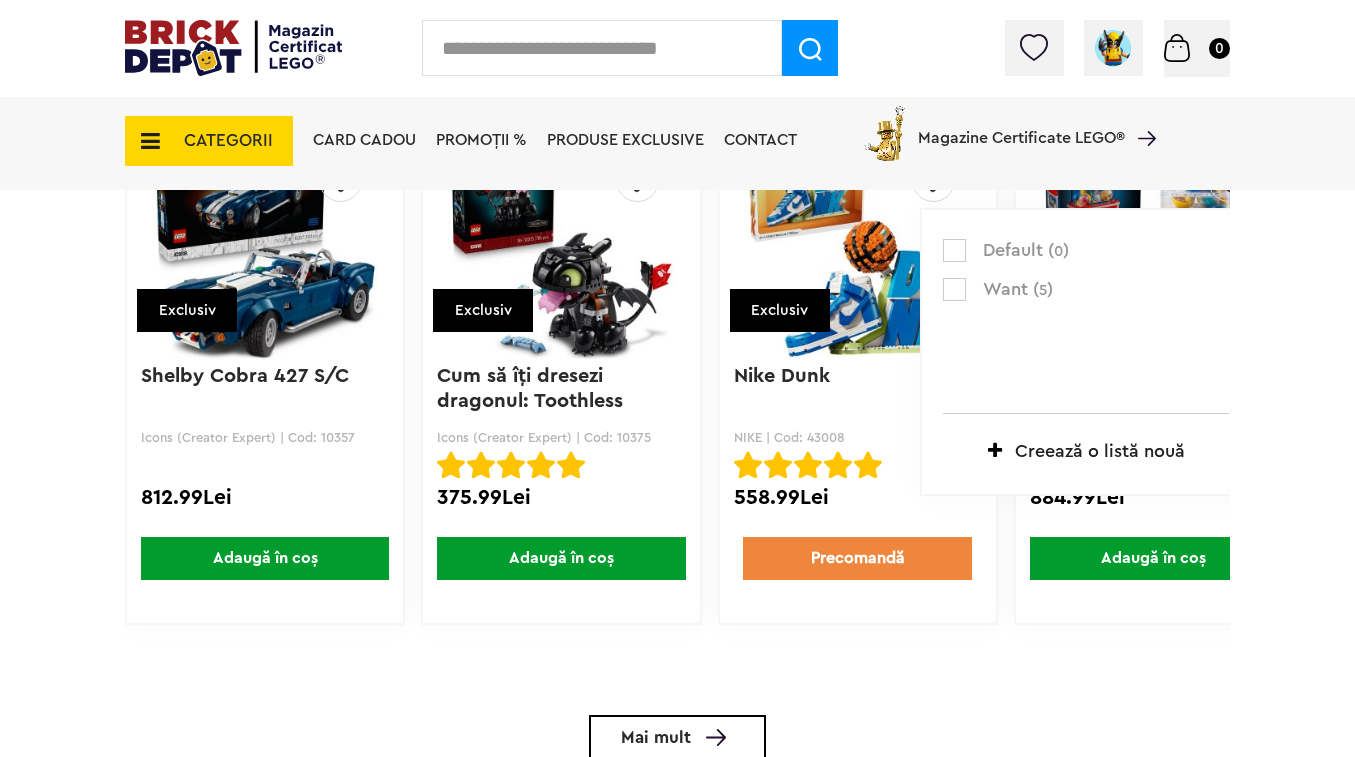 click at bounding box center [954, 289] 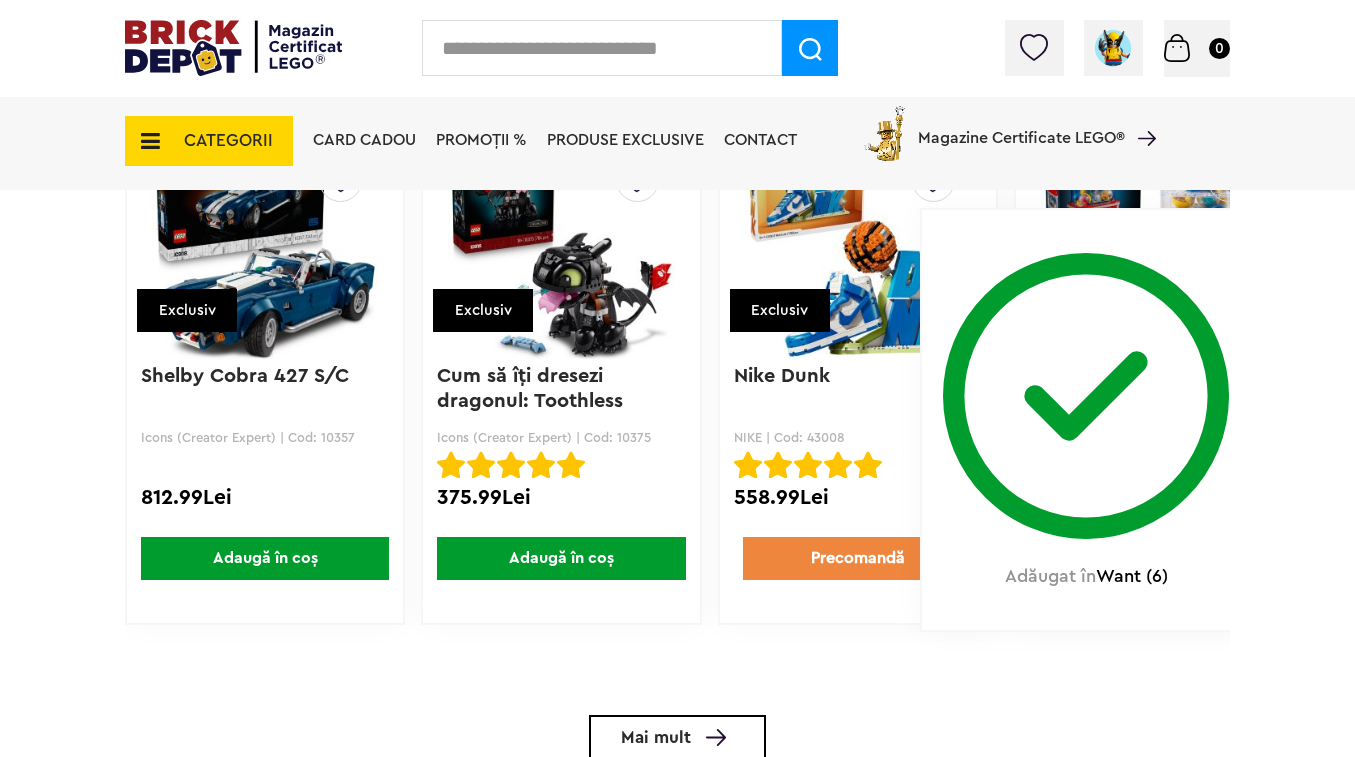 drag, startPoint x: 1273, startPoint y: 212, endPoint x: 1283, endPoint y: 239, distance: 28.79236 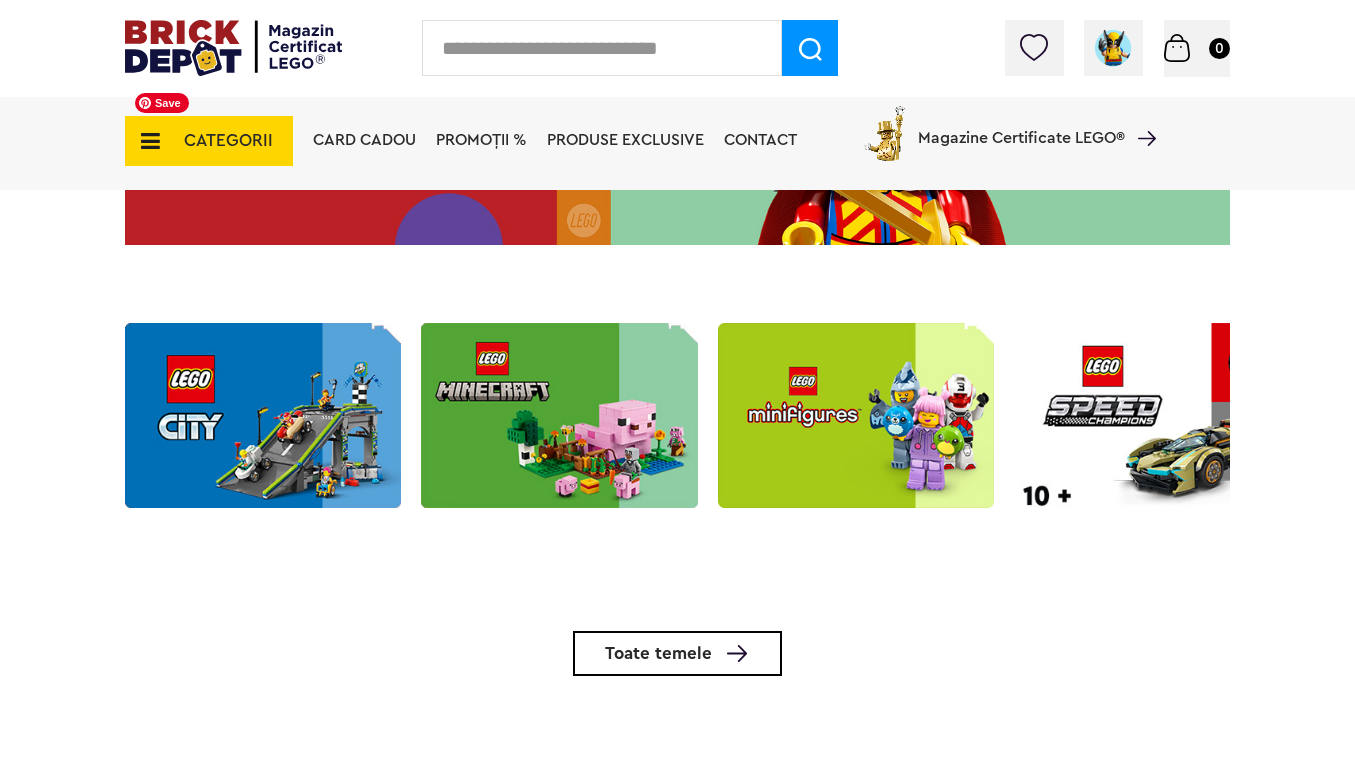 scroll, scrollTop: 3520, scrollLeft: 0, axis: vertical 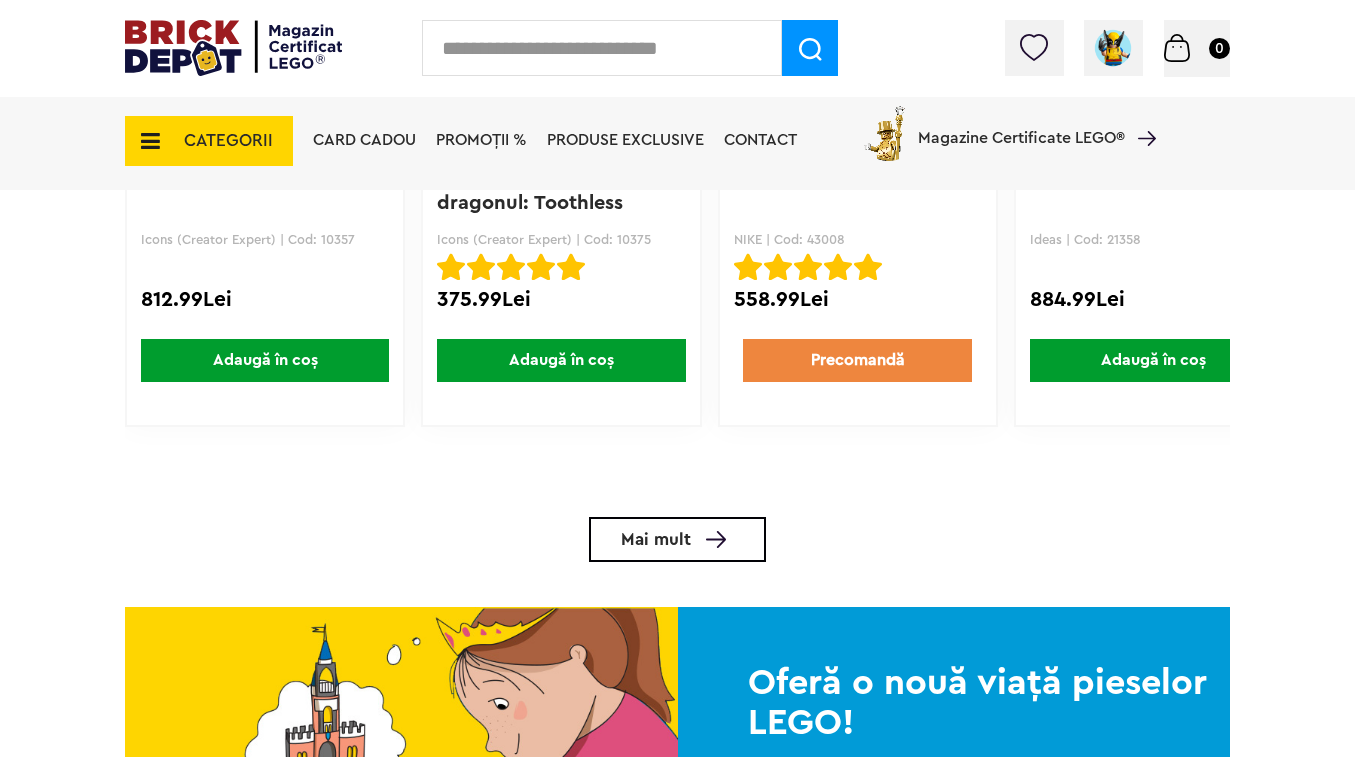 click on "Mai mult" at bounding box center [656, 539] 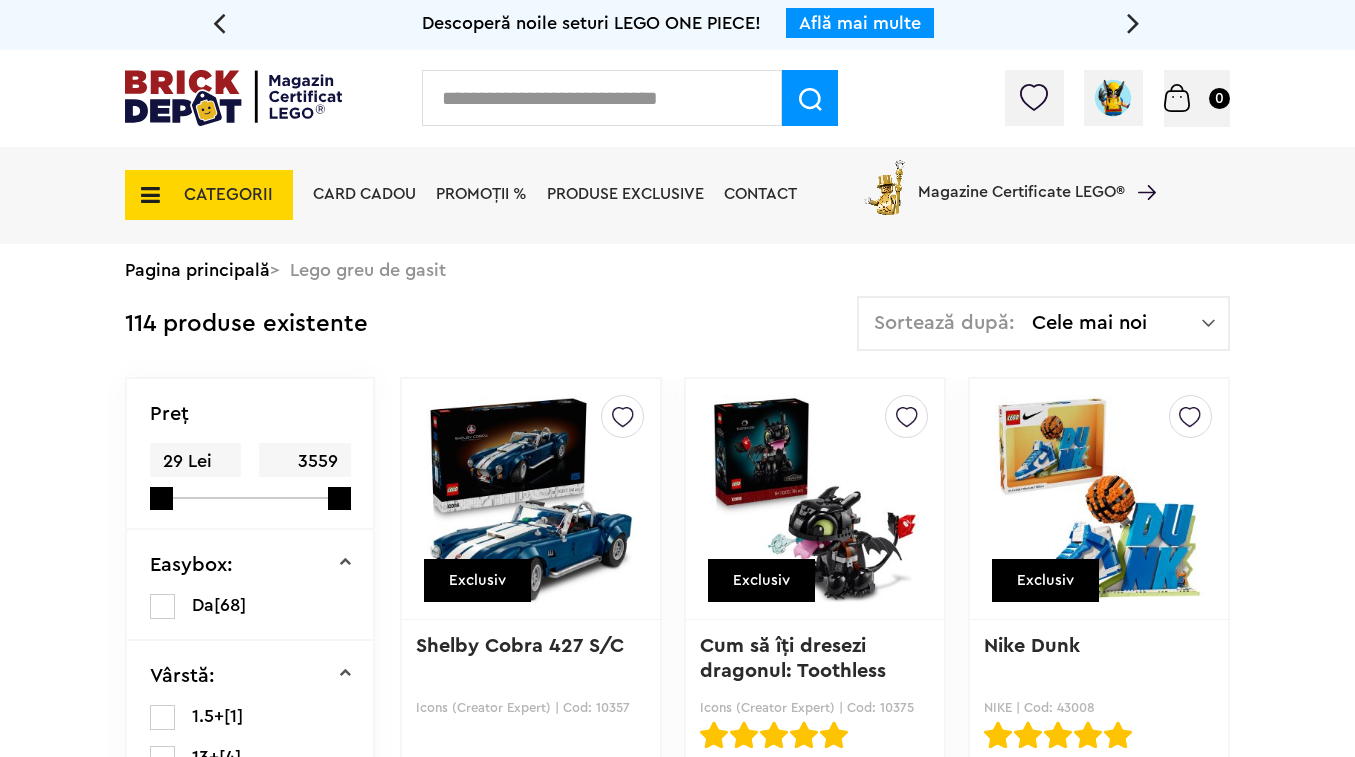 scroll, scrollTop: 408, scrollLeft: 0, axis: vertical 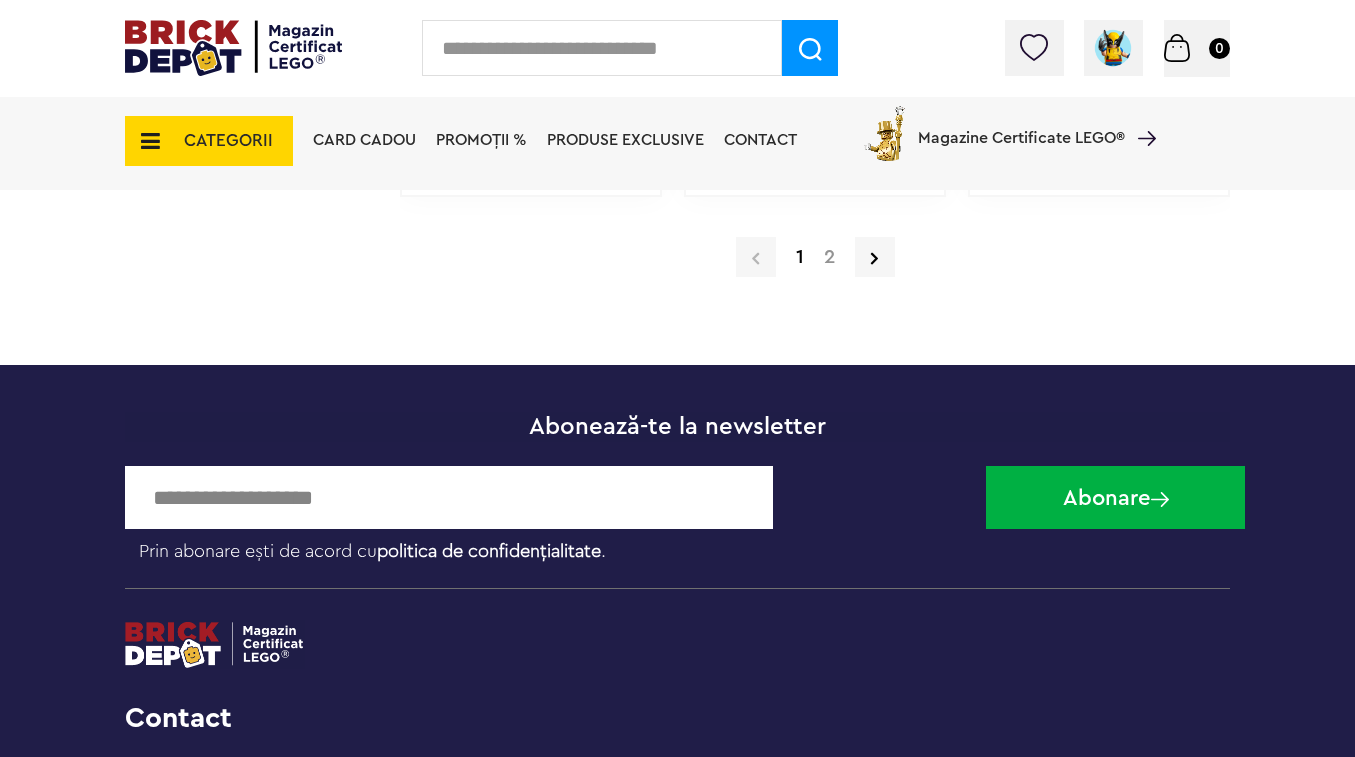 click at bounding box center (144, 141) 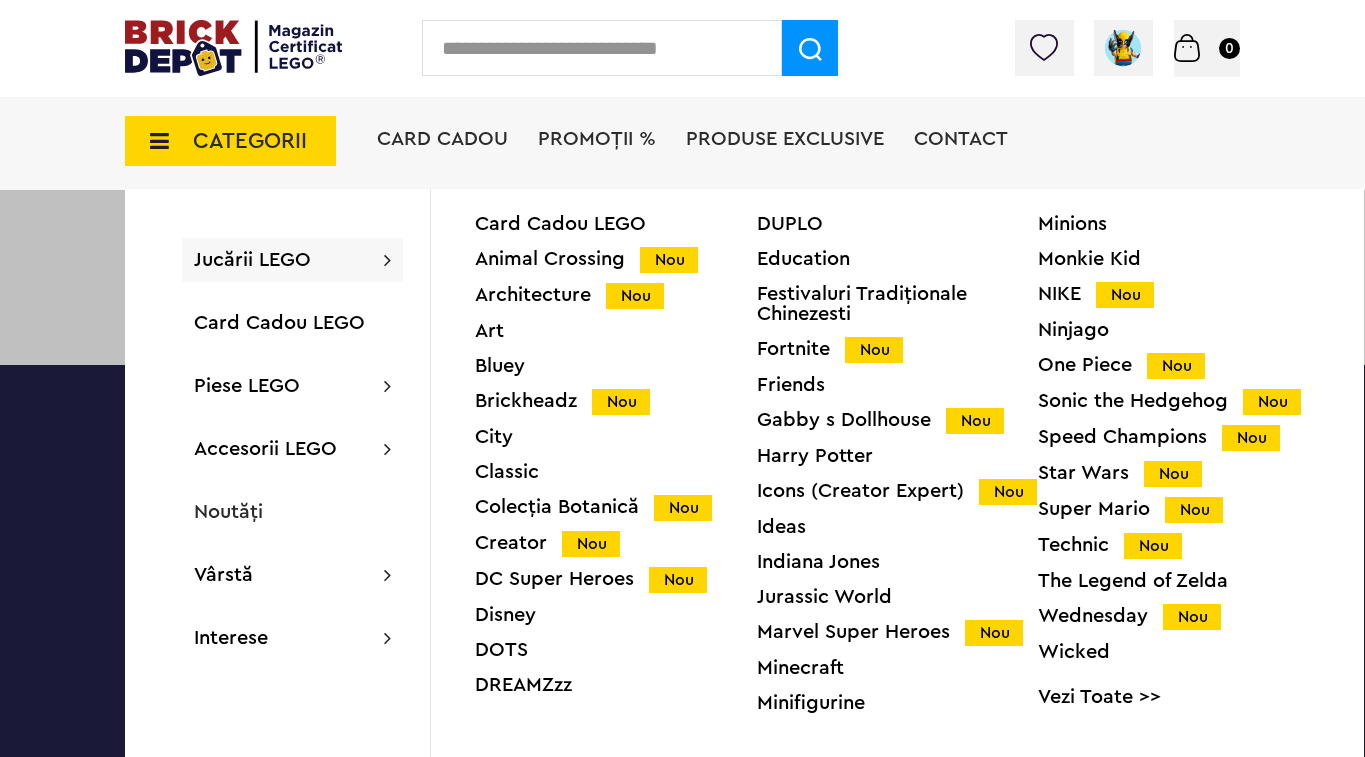 click on "Marvel Super Heroes Nou" at bounding box center [898, 632] 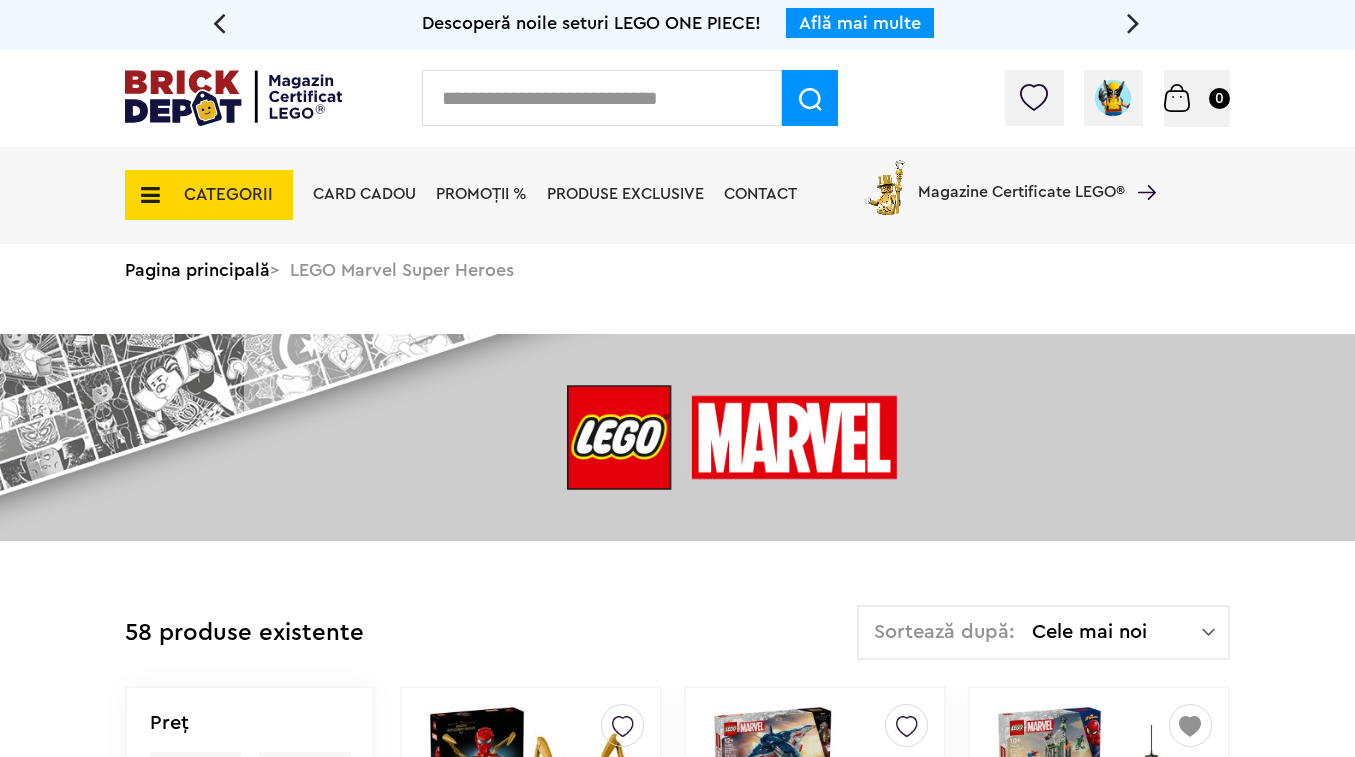 scroll, scrollTop: 0, scrollLeft: 0, axis: both 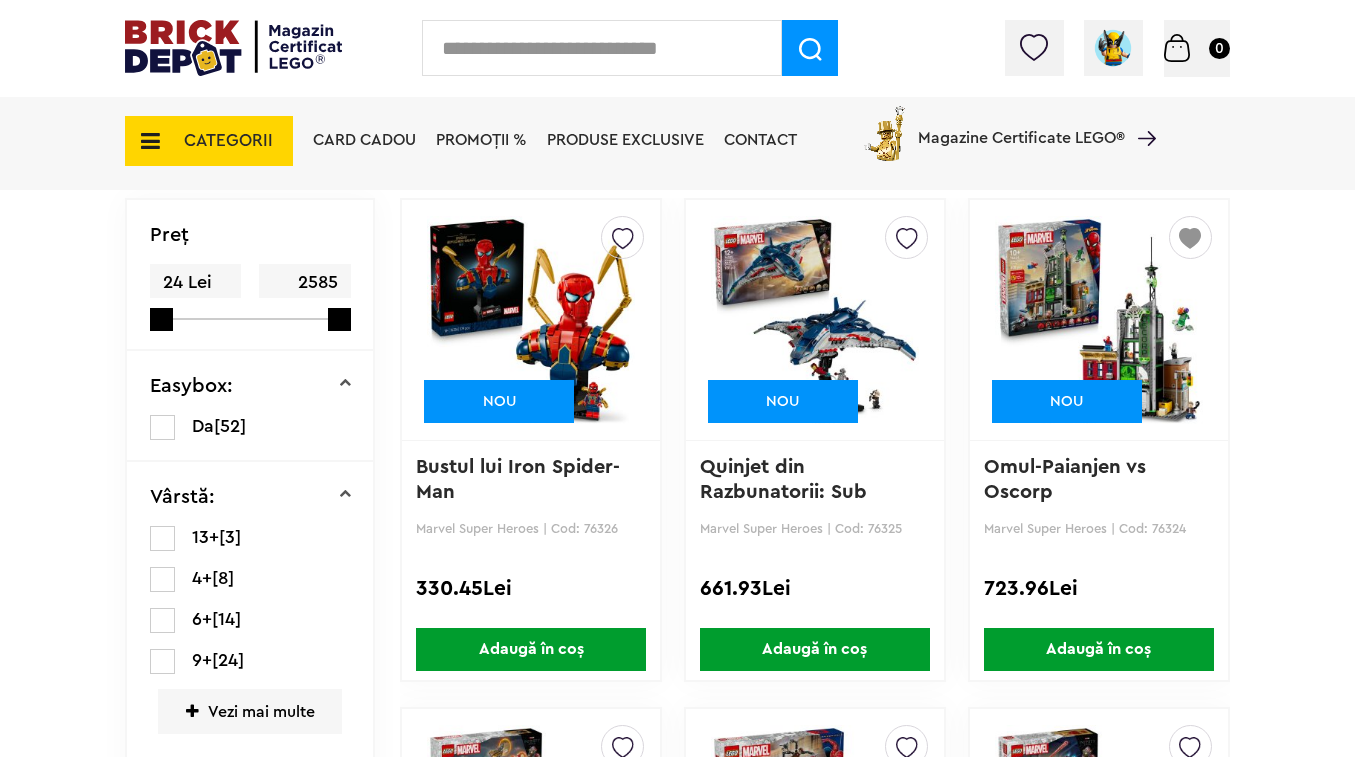 click on "Bustul lui Iron Spider-Man" at bounding box center (518, 479) 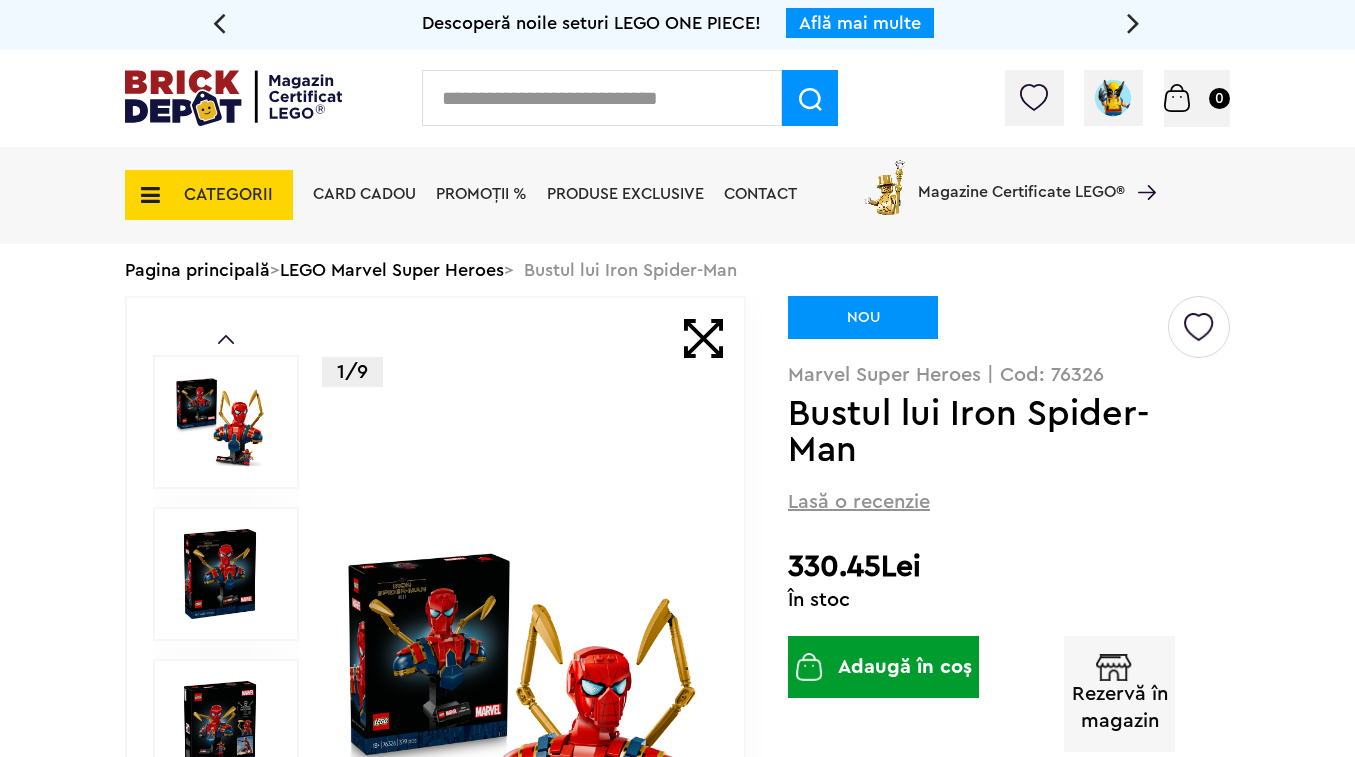 scroll, scrollTop: 0, scrollLeft: 0, axis: both 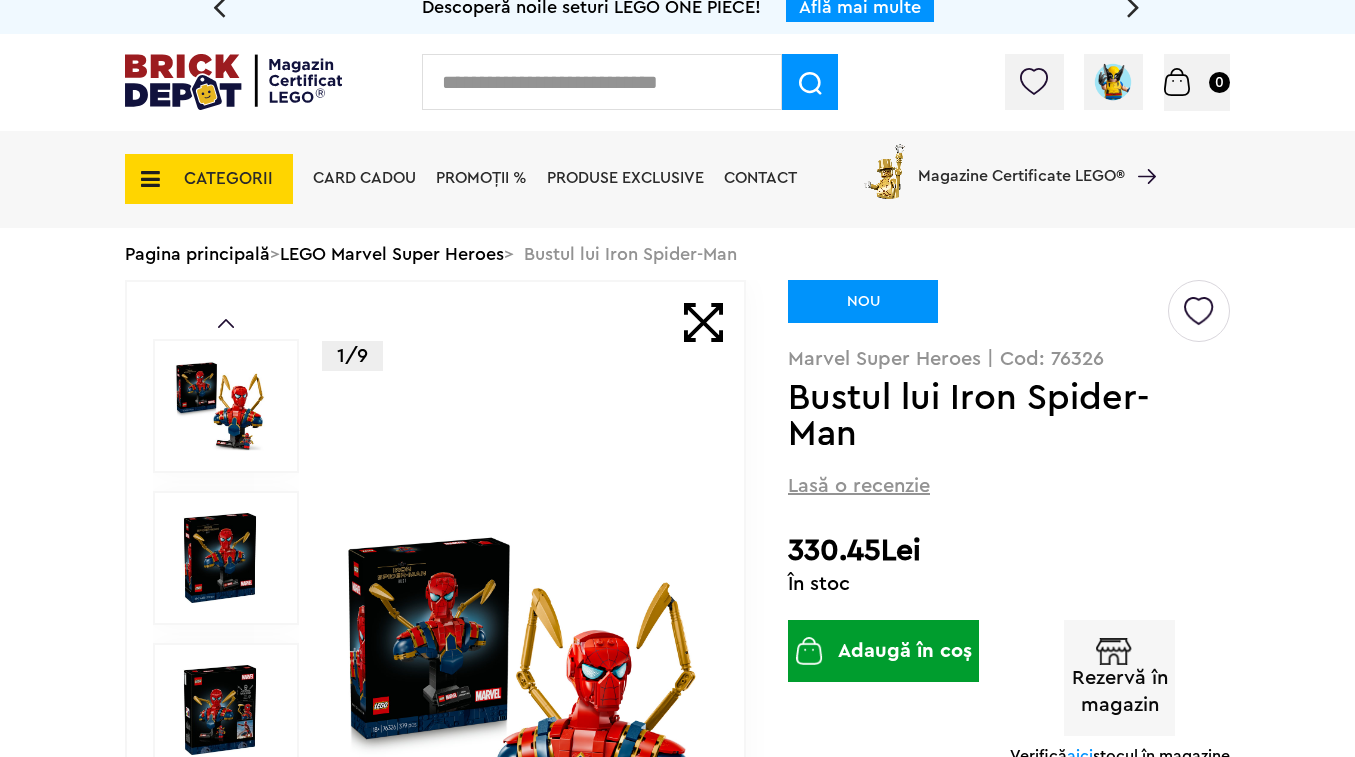 click at bounding box center (1199, 303) 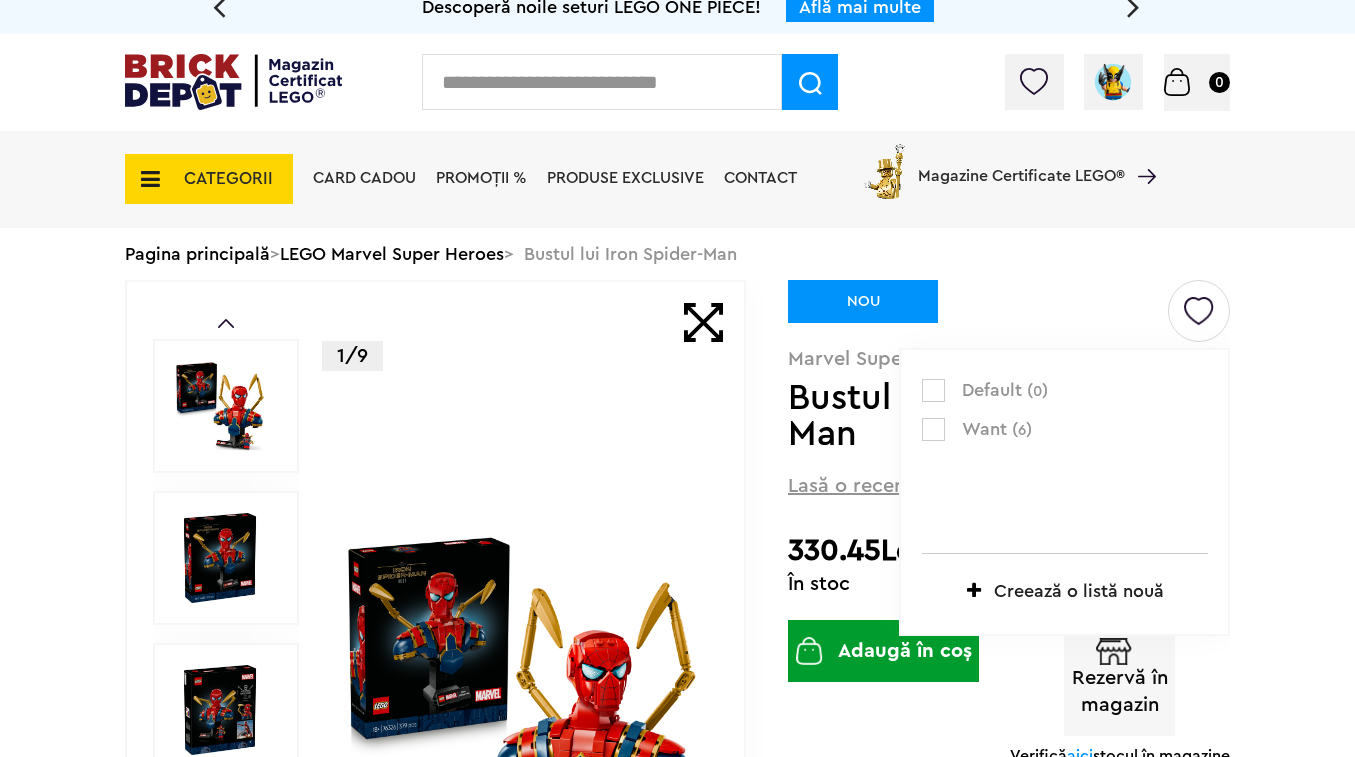 drag, startPoint x: 938, startPoint y: 423, endPoint x: 912, endPoint y: 432, distance: 27.513634 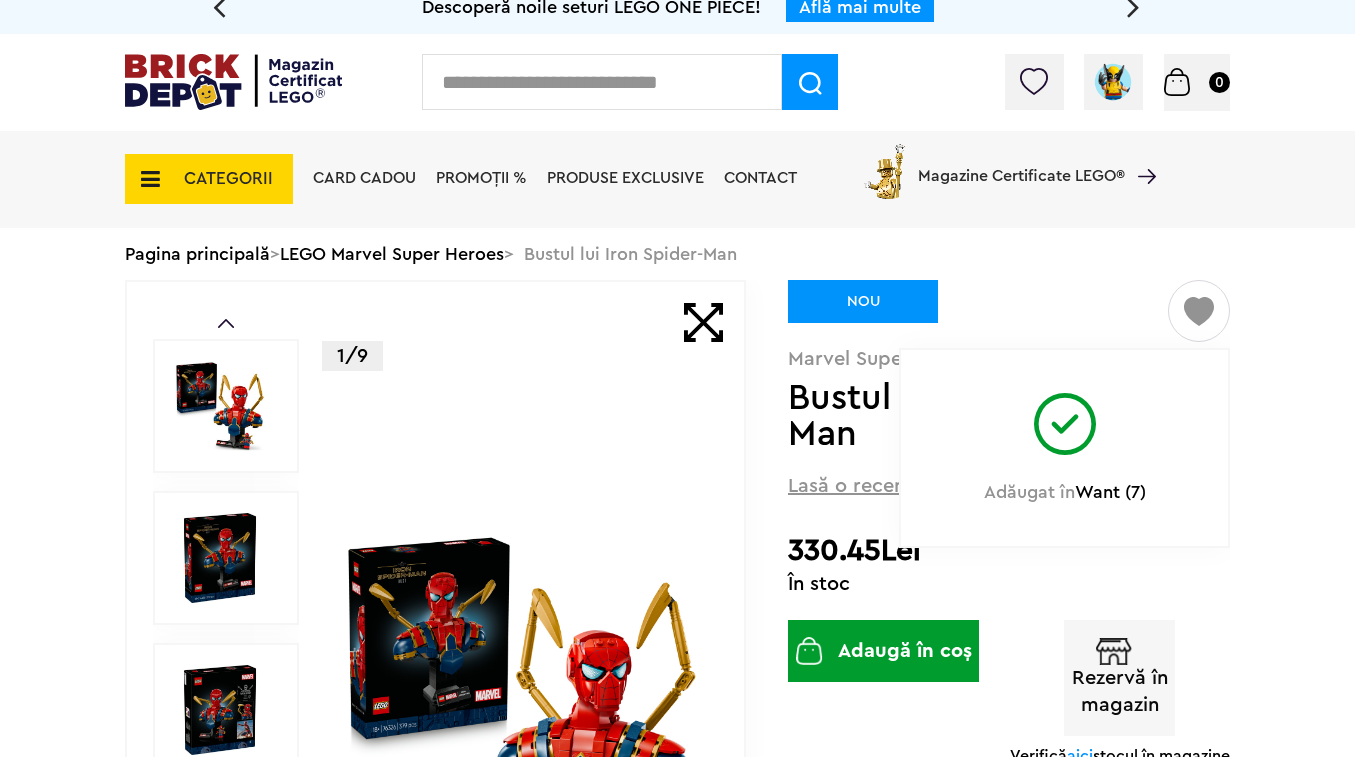 click on "NOU" at bounding box center (1009, 314) 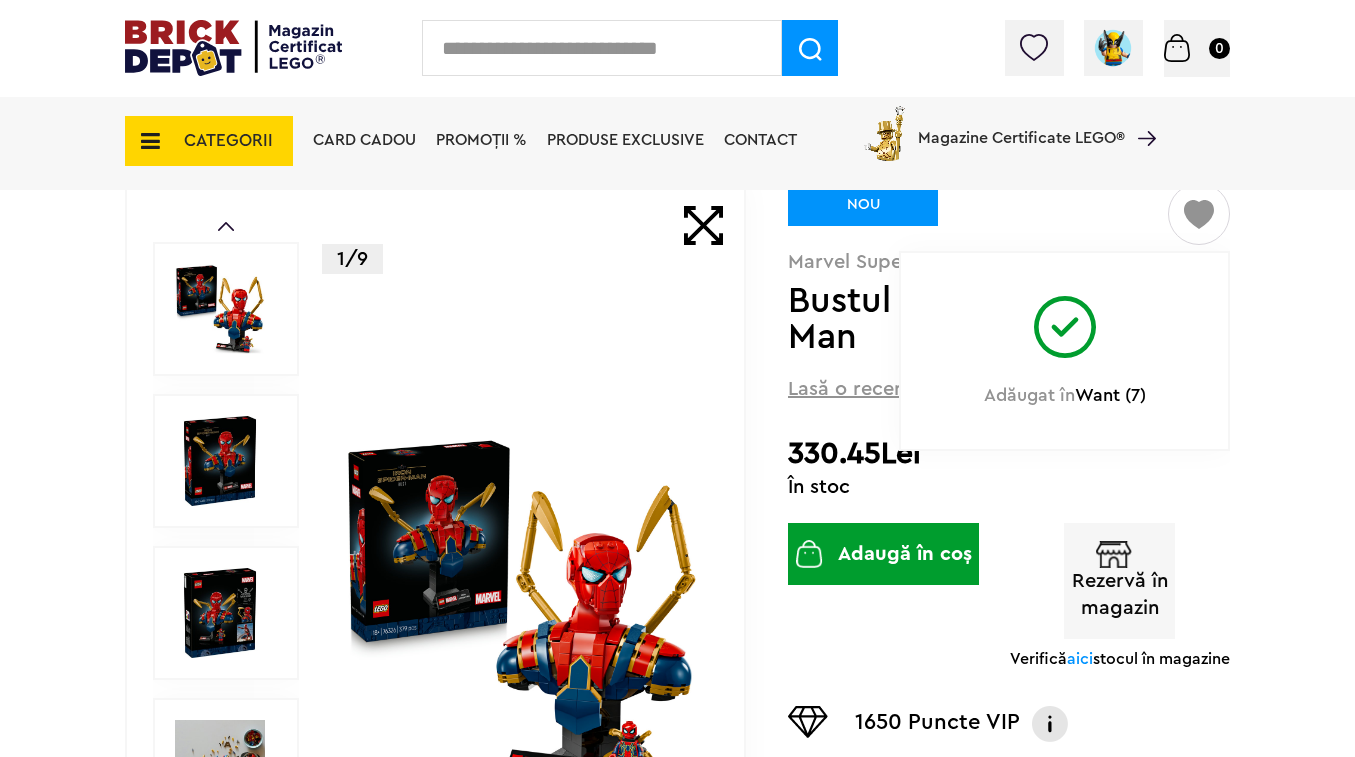 click at bounding box center (1114, 554) 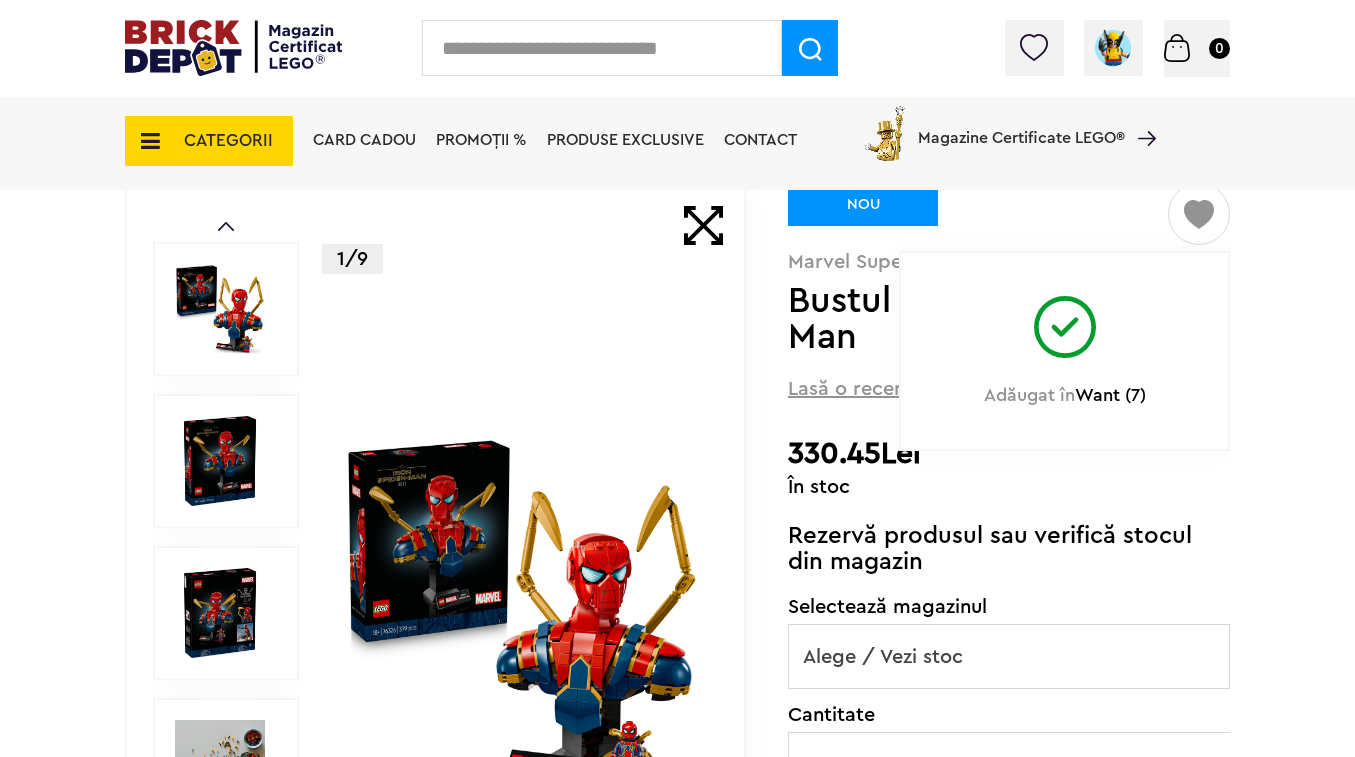 click on "Alege / Vezi stoc" at bounding box center [1009, 657] 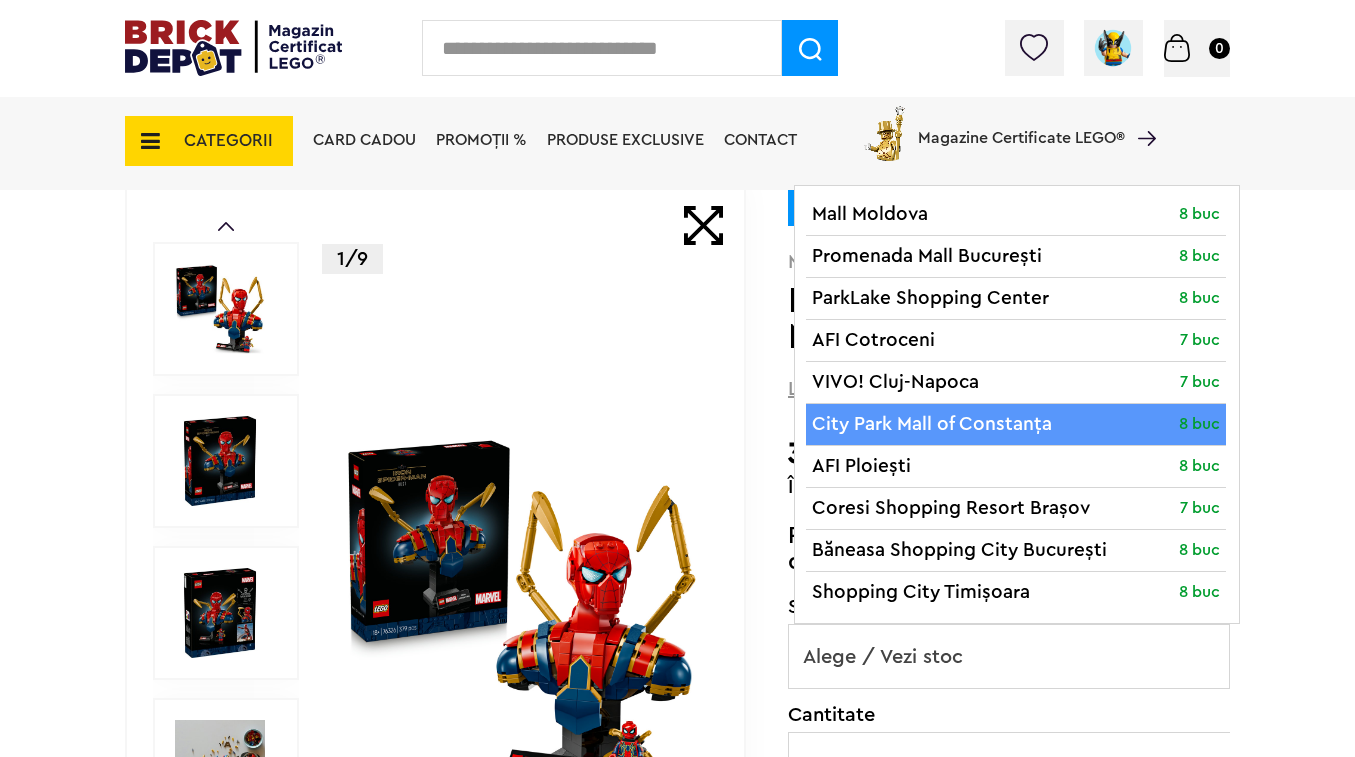 click on "Descoperă noile seturi LEGO ONE PIECE! Află mai multe Descoperă noile seturi LEGO ONE PIECE! Află mai multe Descoperă noile seturi LEGO ONE PIECE! Află mai multe
Contul meu
Contul meu
Comenzile mele
Date personale
Adrese
Parolă
Listă dorințe
Recenziile mele
VIP
Delogare
Coș   0
CATEGORII
Jucării LEGO
Card Cadou LEGO Animal Crossing Nou Architecture Nou Art Bluey Brickheadz Nou City Classic Colecția Botanică Nou Creator Nou DC Super Heroes Nou Disney DOTS DREAMZzz DUPLO Education Fortnite Nou Friends Nou Nou" at bounding box center [677, 1739] 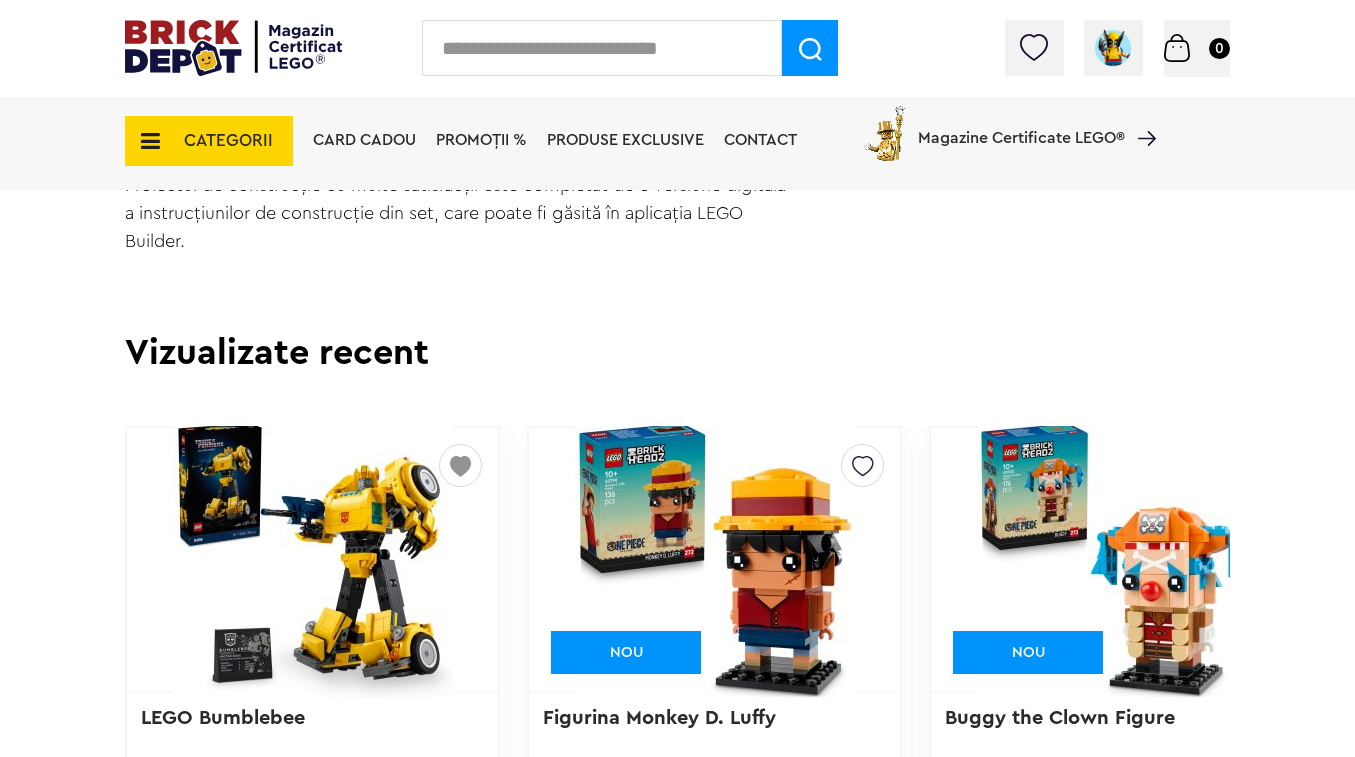 scroll, scrollTop: 2181, scrollLeft: 0, axis: vertical 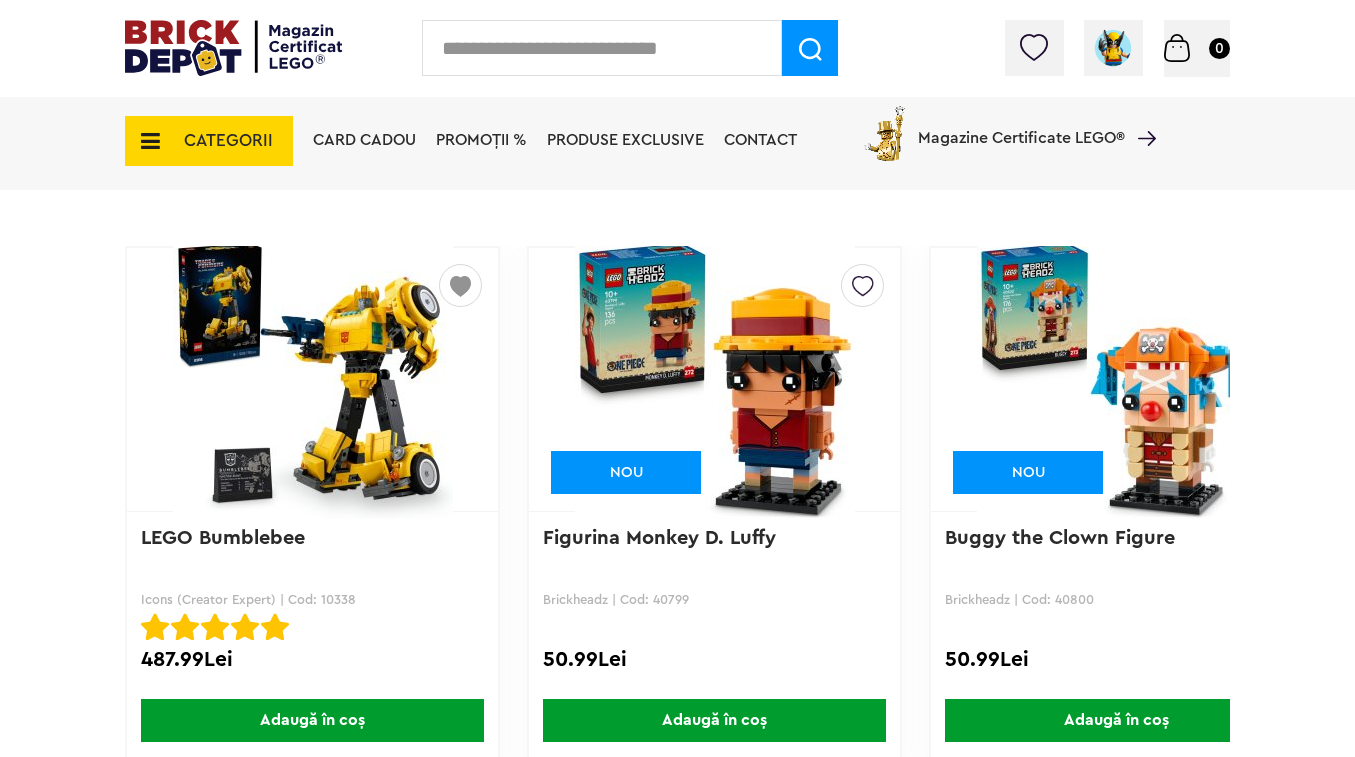 click on "Figurina Monkey D. Luffy" at bounding box center (659, 538) 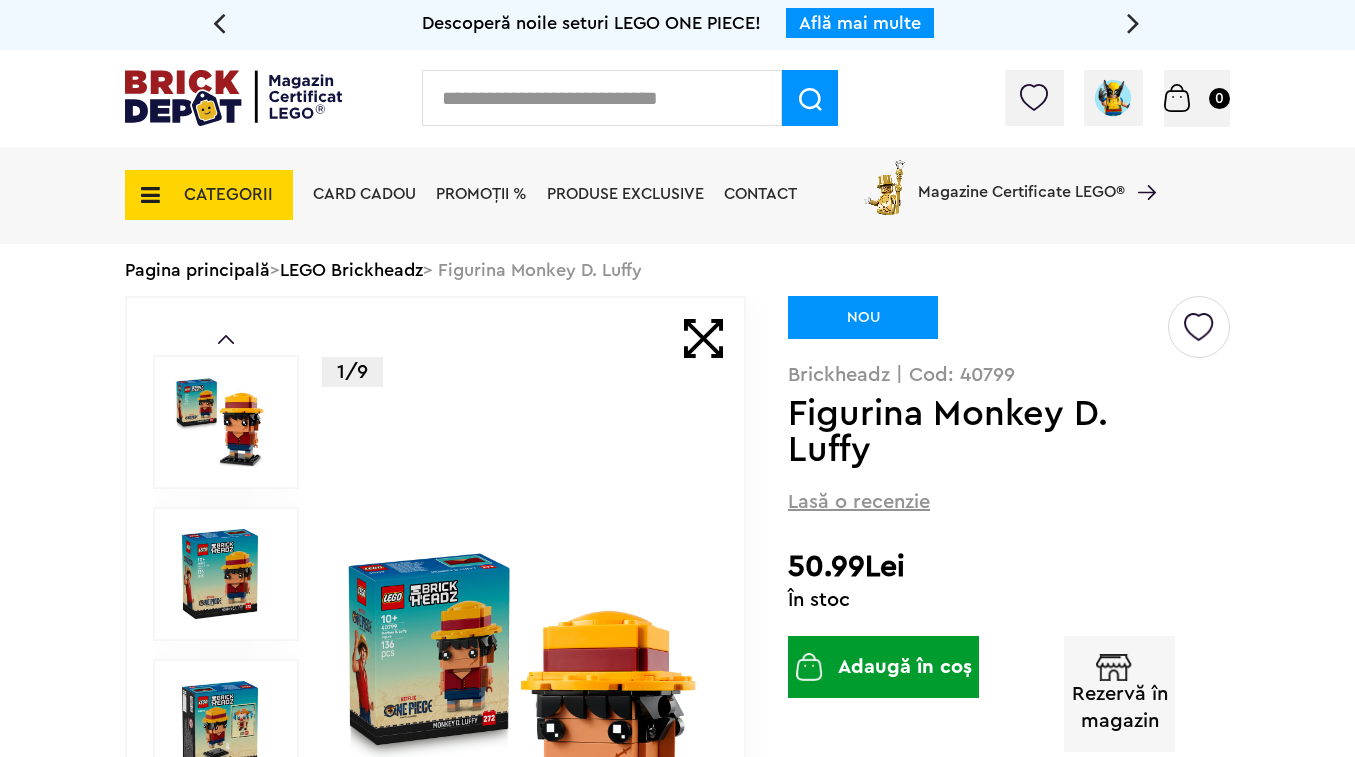 scroll, scrollTop: 0, scrollLeft: 0, axis: both 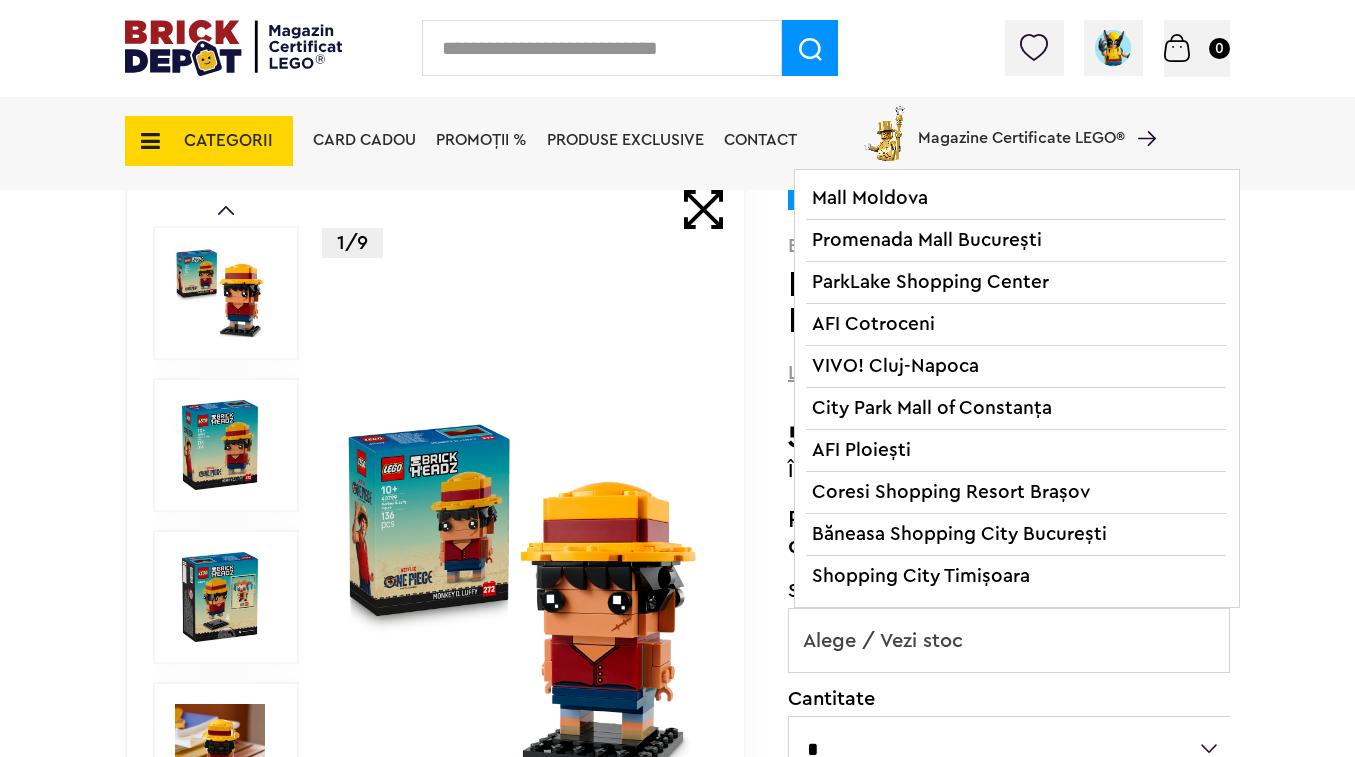 click on "Alege / Vezi stoc" at bounding box center (1009, 641) 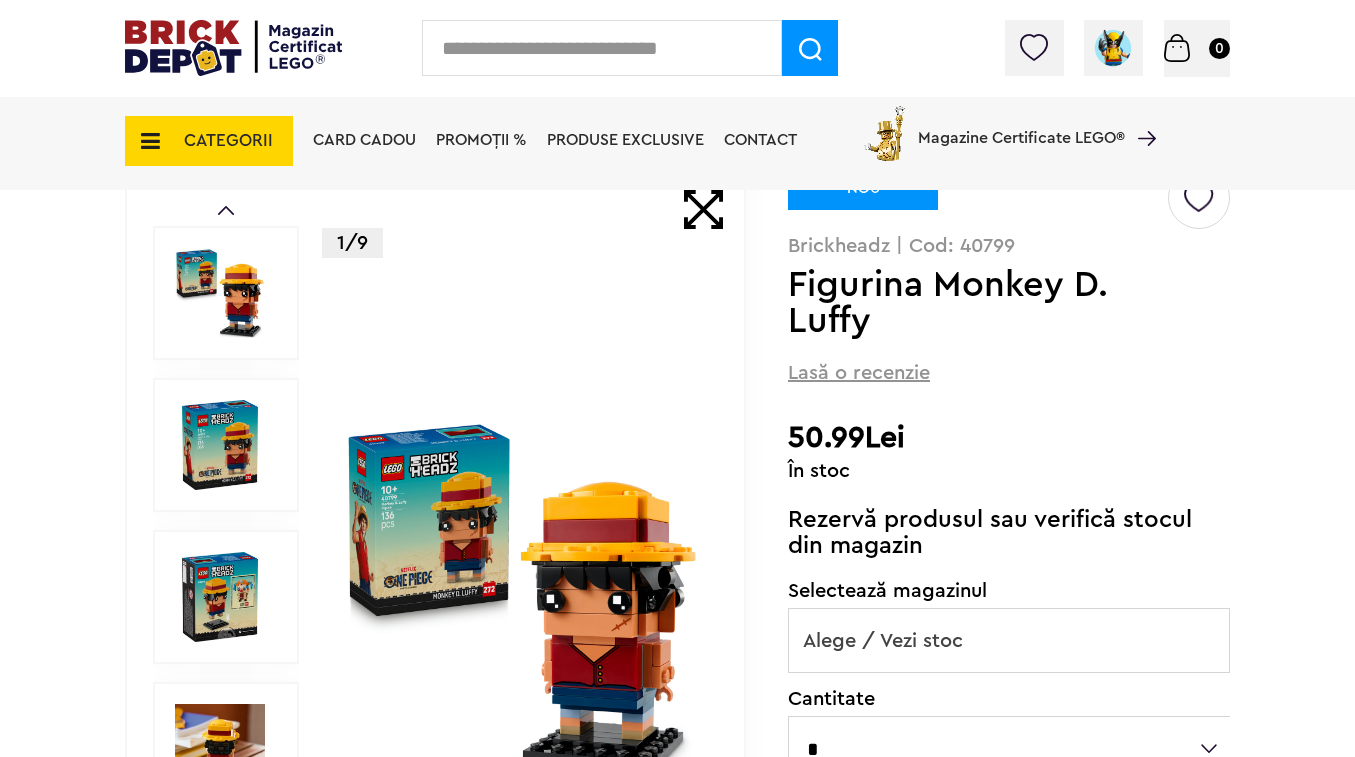 click on "Descoperă noile seturi LEGO ONE PIECE! Află mai multe Descoperă noile seturi LEGO ONE PIECE! Află mai multe Descoperă noile seturi LEGO ONE PIECE! Află mai multe
Contul meu
Contul meu
Comenzile mele
Date personale
Adrese
Parolă
Listă dorințe
Recenziile mele
VIP
Delogare
Coș   0
CATEGORII
Jucării LEGO
Card Cadou LEGO Animal Crossing Nou Architecture Nou Art Bluey Brickheadz Nou City Classic Colecția Botanică Nou Creator Nou DC Super Heroes Nou Disney DOTS DREAMZzz DUPLO Education Fortnite Nou Friends Nou Nou" at bounding box center (677, 1681) 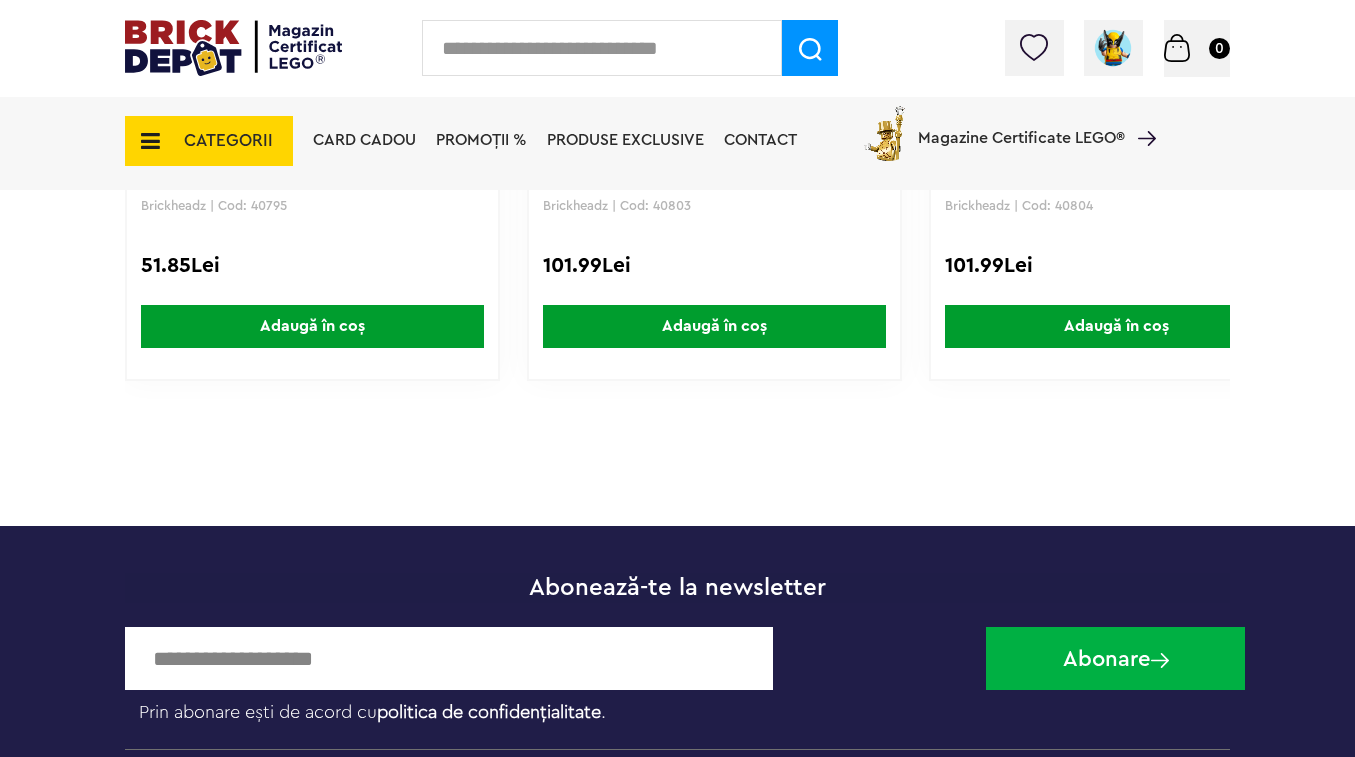 scroll, scrollTop: 2823, scrollLeft: 0, axis: vertical 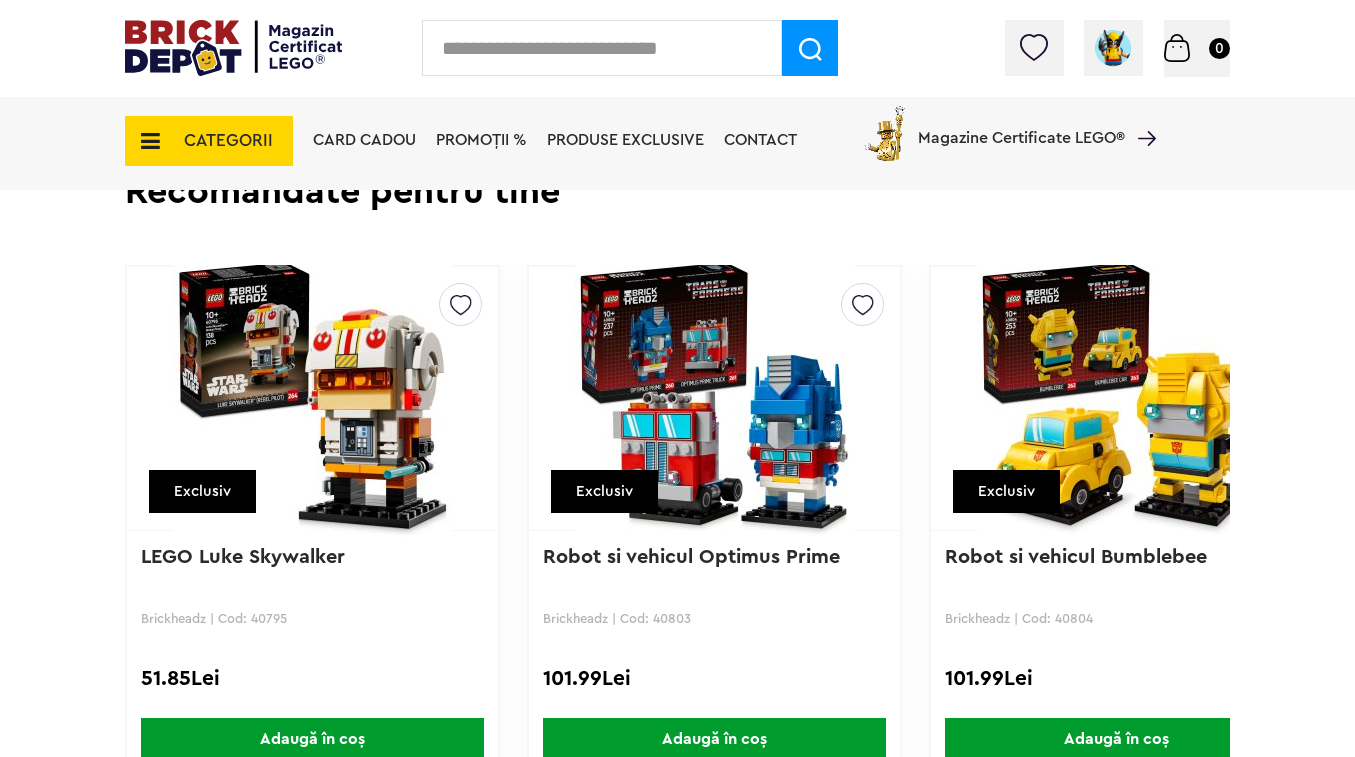 click at bounding box center [233, 48] 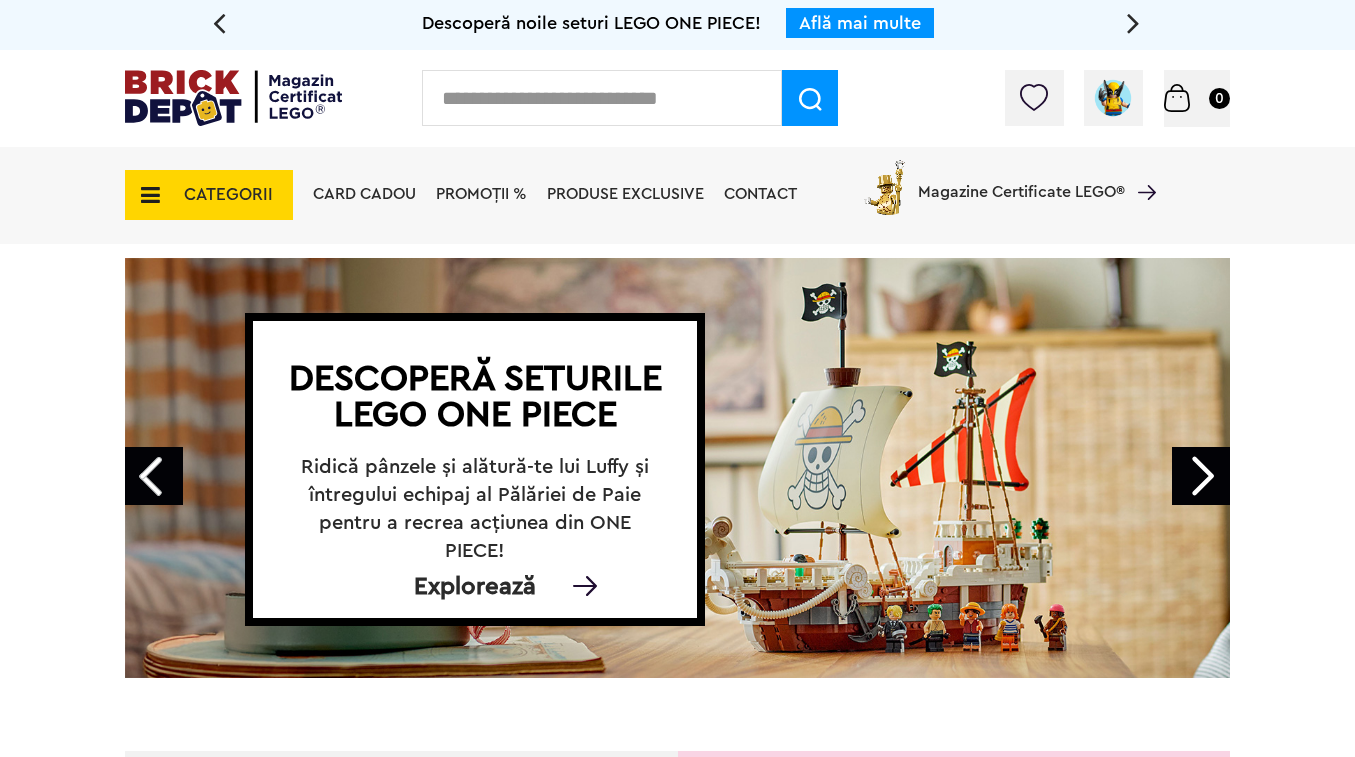 scroll, scrollTop: 0, scrollLeft: 0, axis: both 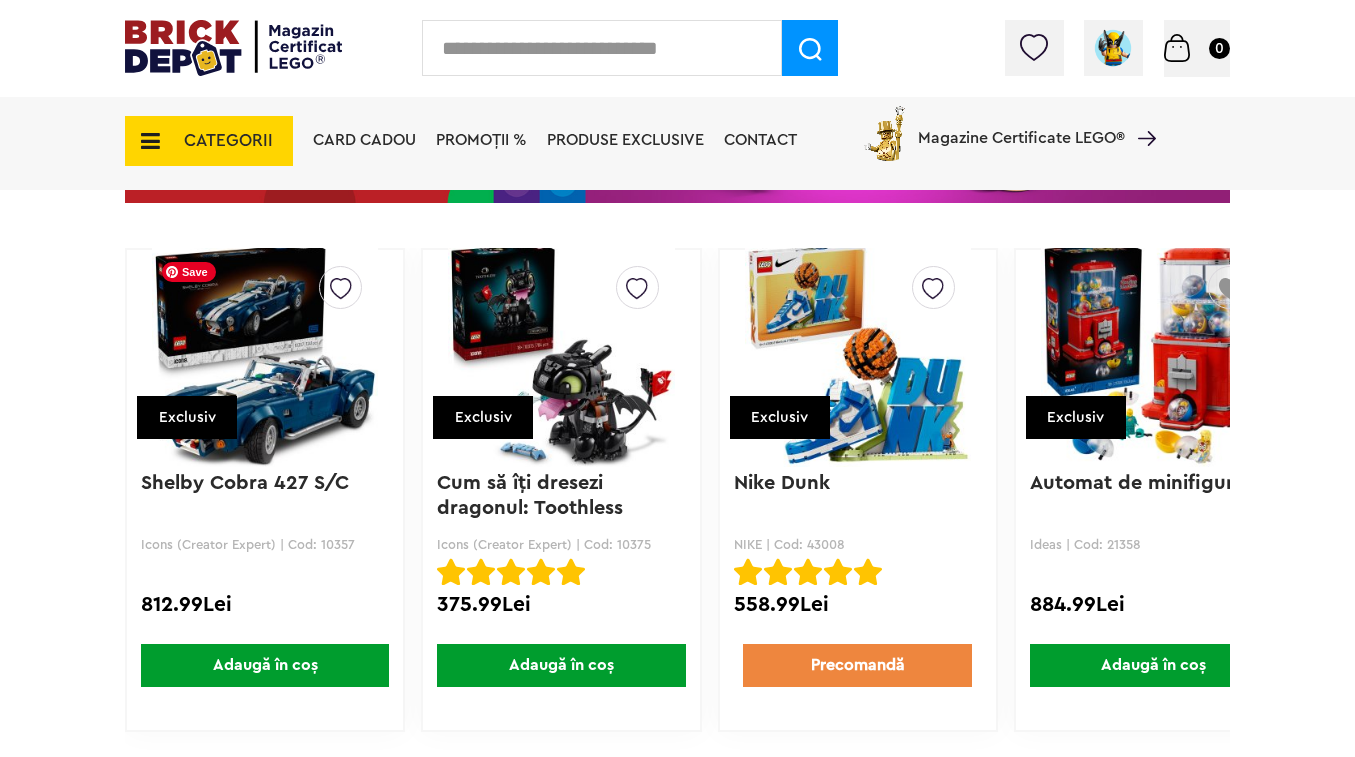 click at bounding box center [265, 353] 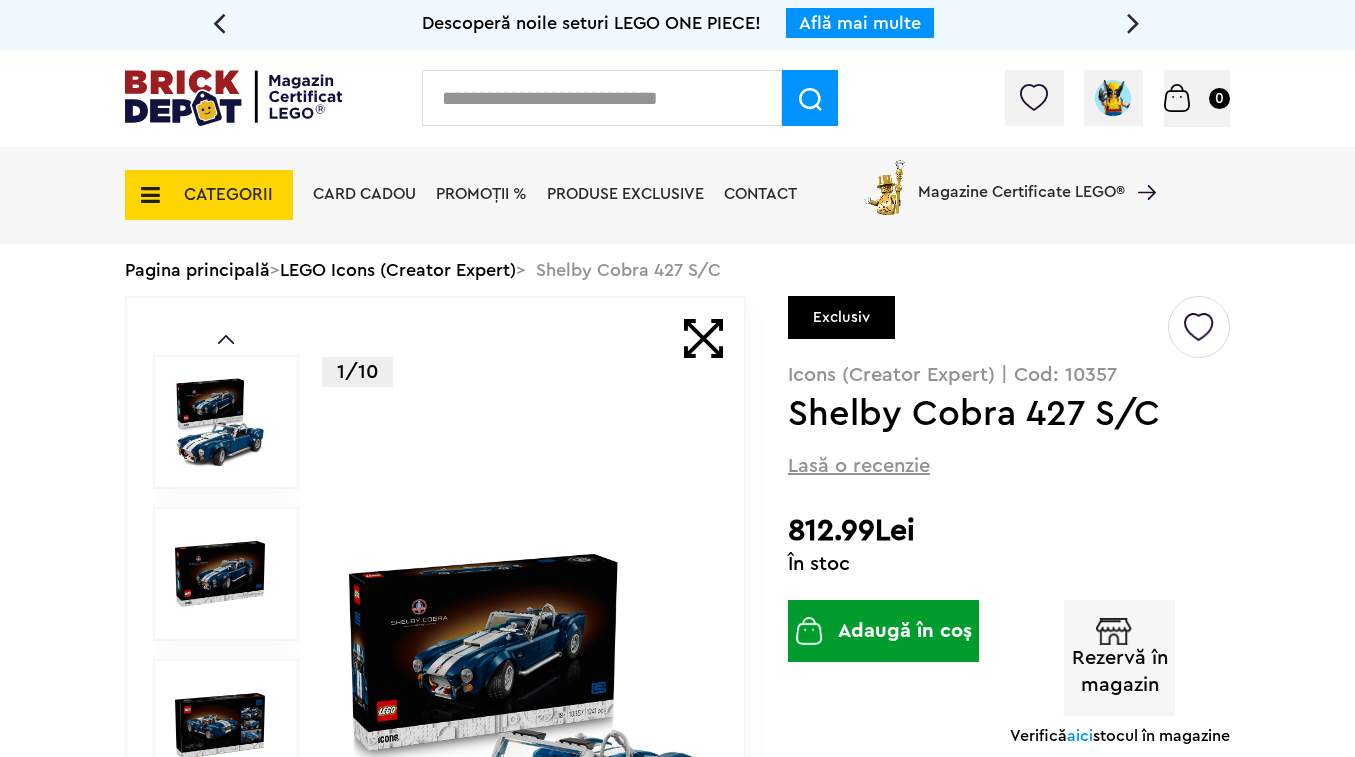 scroll, scrollTop: 0, scrollLeft: 0, axis: both 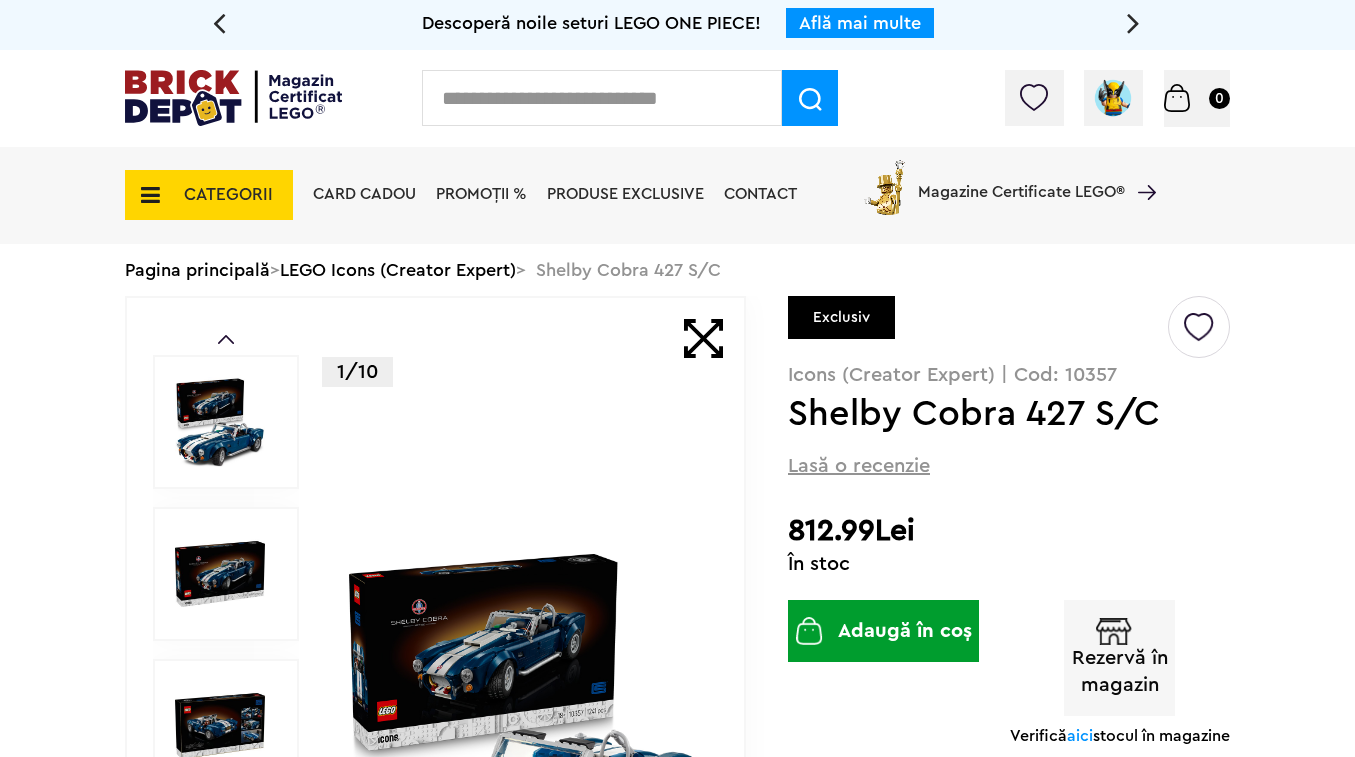 click at bounding box center [1199, 319] 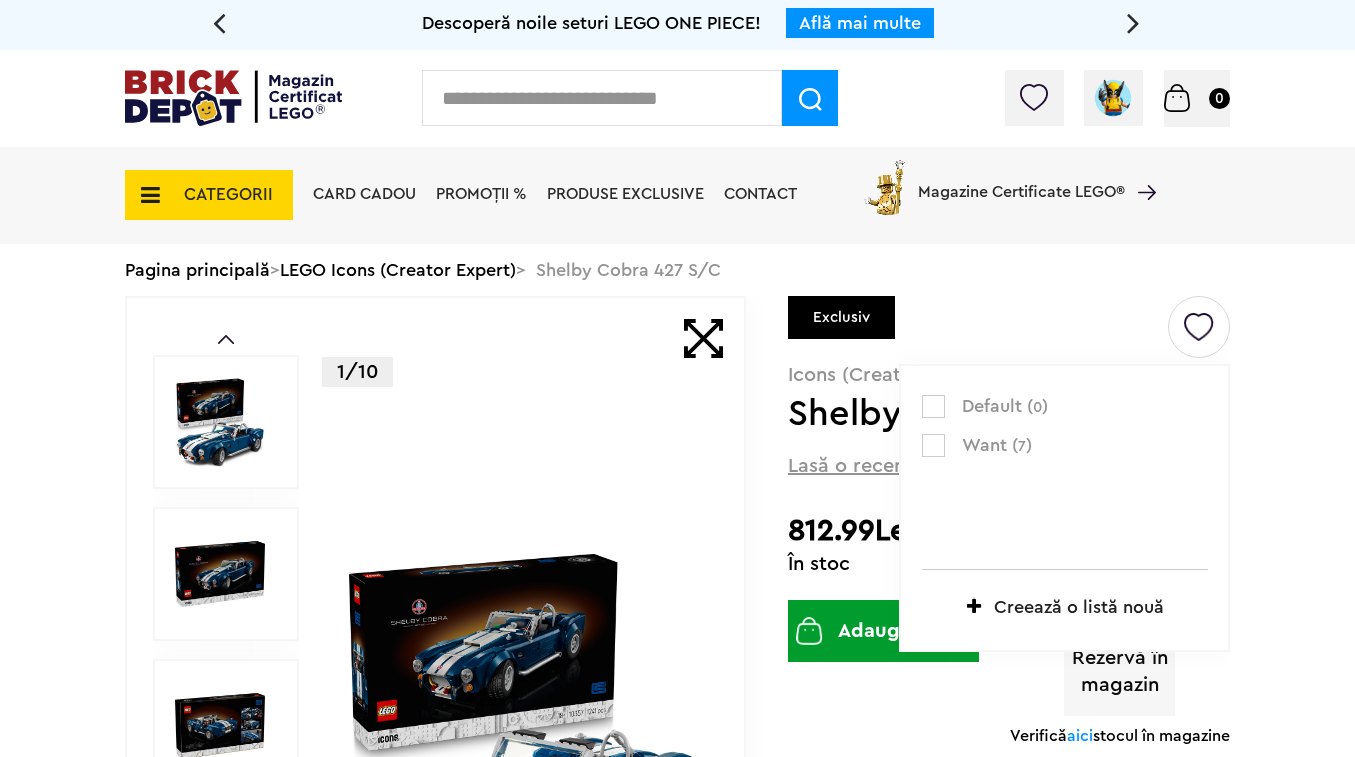 click at bounding box center (933, 445) 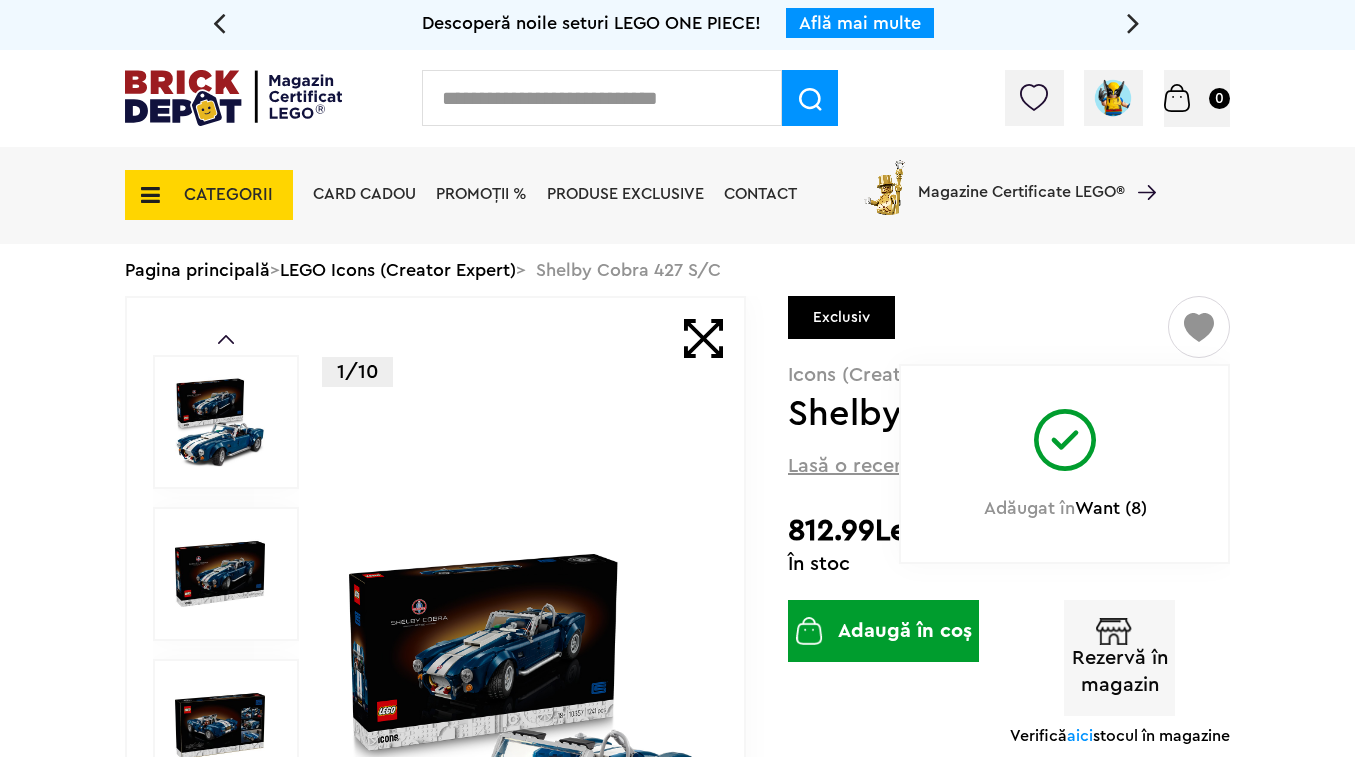 click on "Descoperă noile seturi LEGO ONE PIECE! Află mai multe Descoperă noile seturi LEGO ONE PIECE! Află mai multe Descoperă noile seturi LEGO ONE PIECE! Află mai multe
Contul meu
Contul meu
Comenzile mele
Date personale
Adrese
Parolă
Listă dorințe
Recenziile mele
VIP
Delogare
Coș   0
CATEGORII
Jucării LEGO
Card Cadou LEGO Animal Crossing Nou Architecture Nou Art Bluey Brickheadz Nou City Classic Colecția Botanică Nou Creator Nou DC Super Heroes Nou Disney DOTS DREAMZzz DUPLO Education Fortnite Nou Friends Nou Nou" at bounding box center (677, 2766) 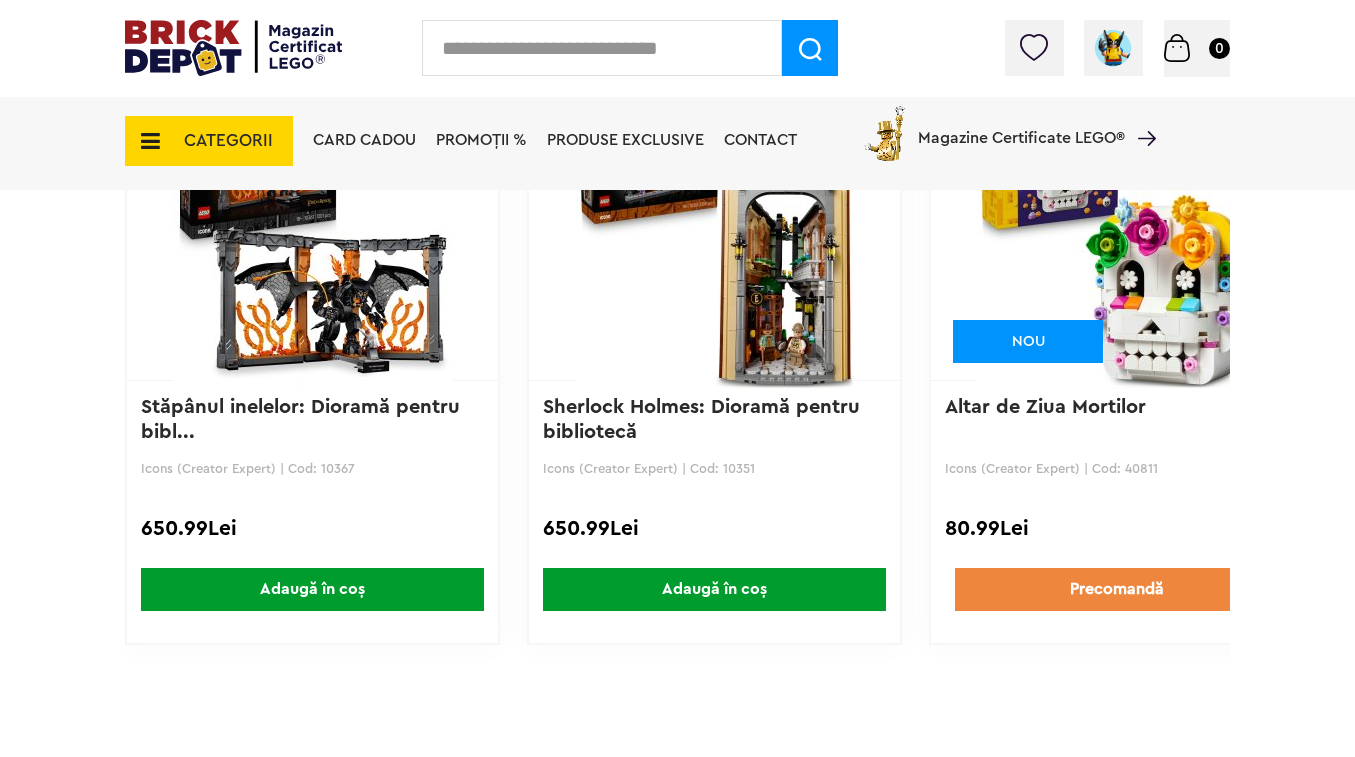 scroll, scrollTop: 4870, scrollLeft: 0, axis: vertical 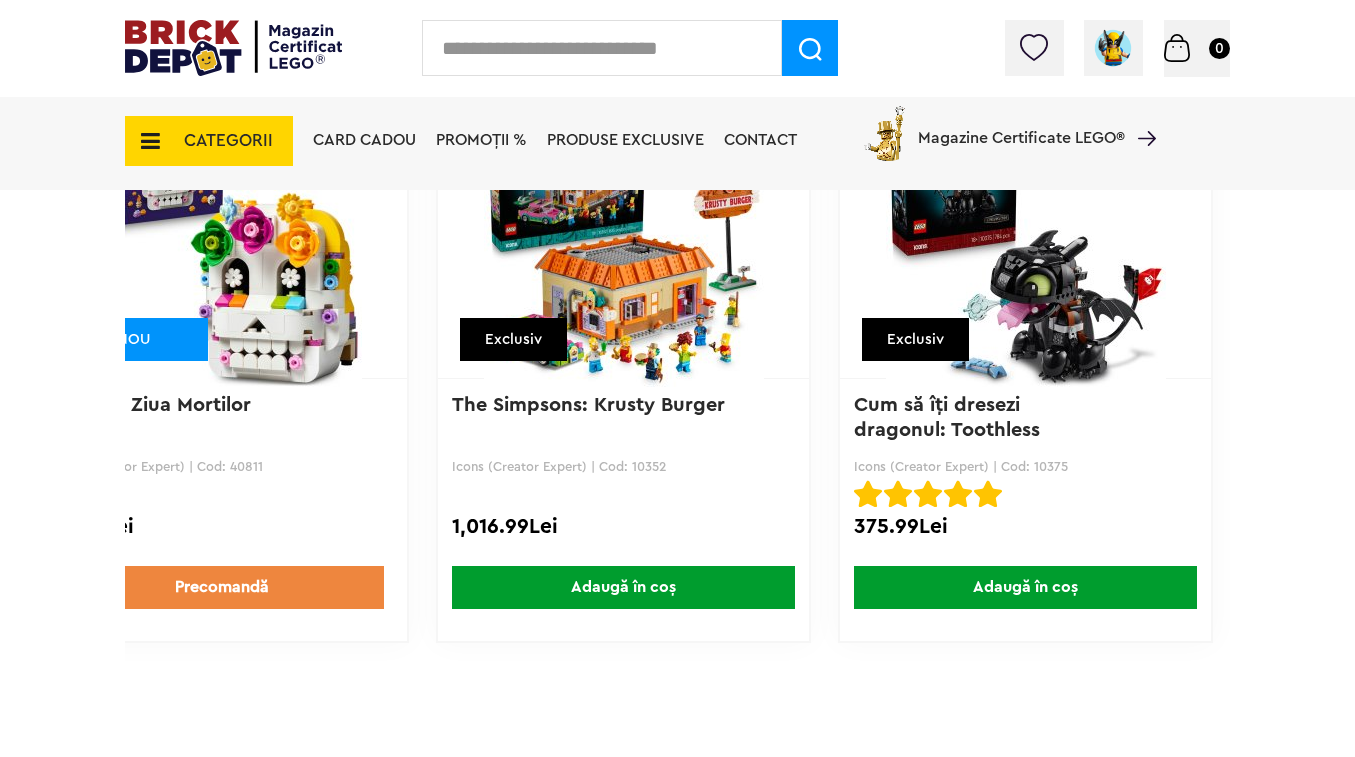 click at bounding box center (233, 48) 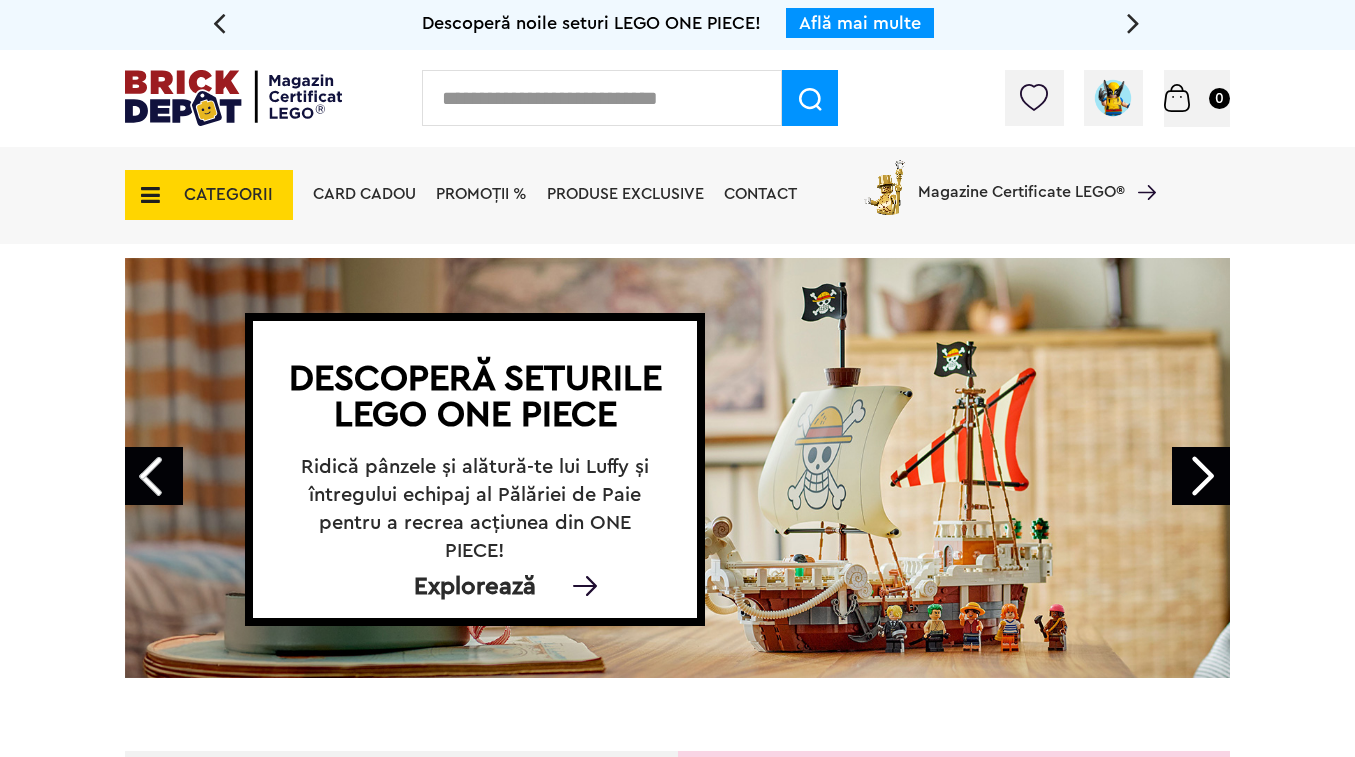 scroll, scrollTop: 0, scrollLeft: 0, axis: both 